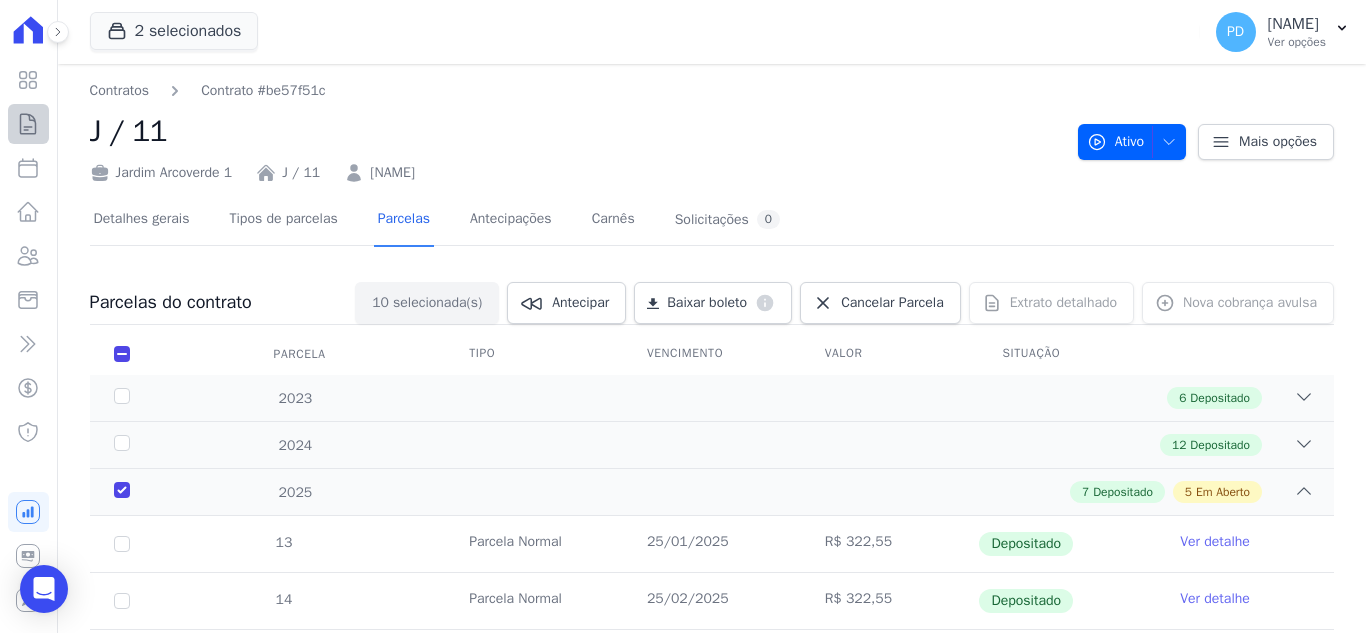 scroll, scrollTop: 0, scrollLeft: 0, axis: both 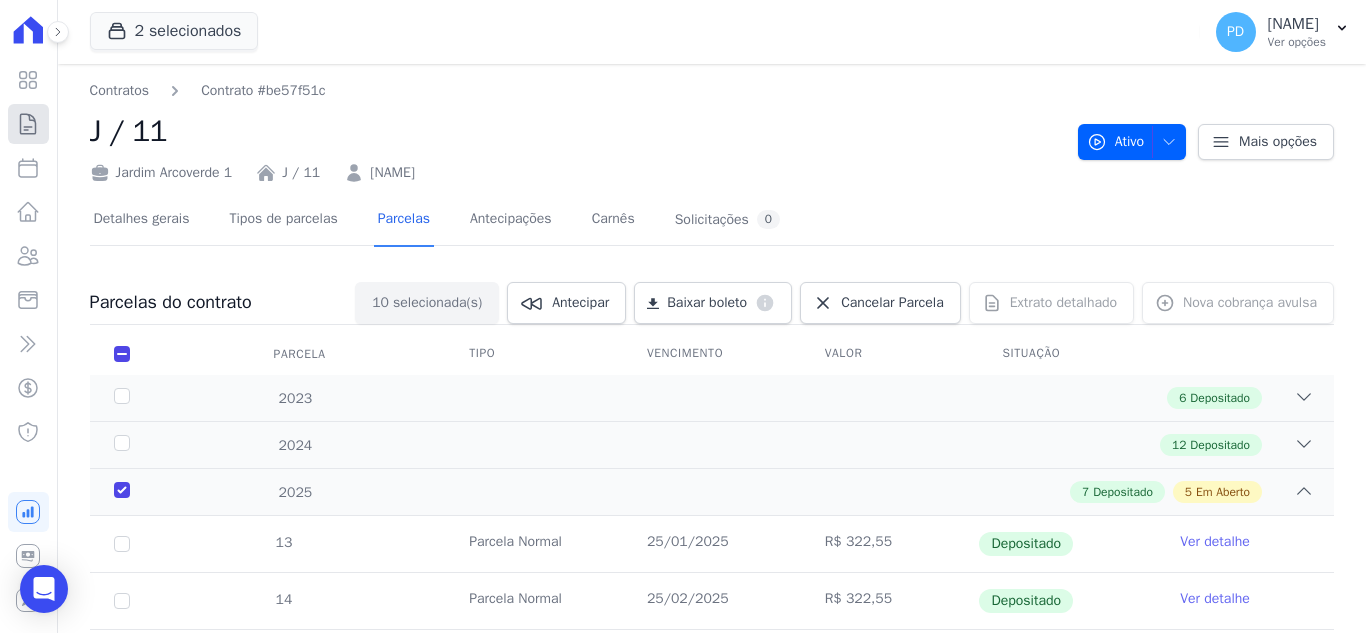 click 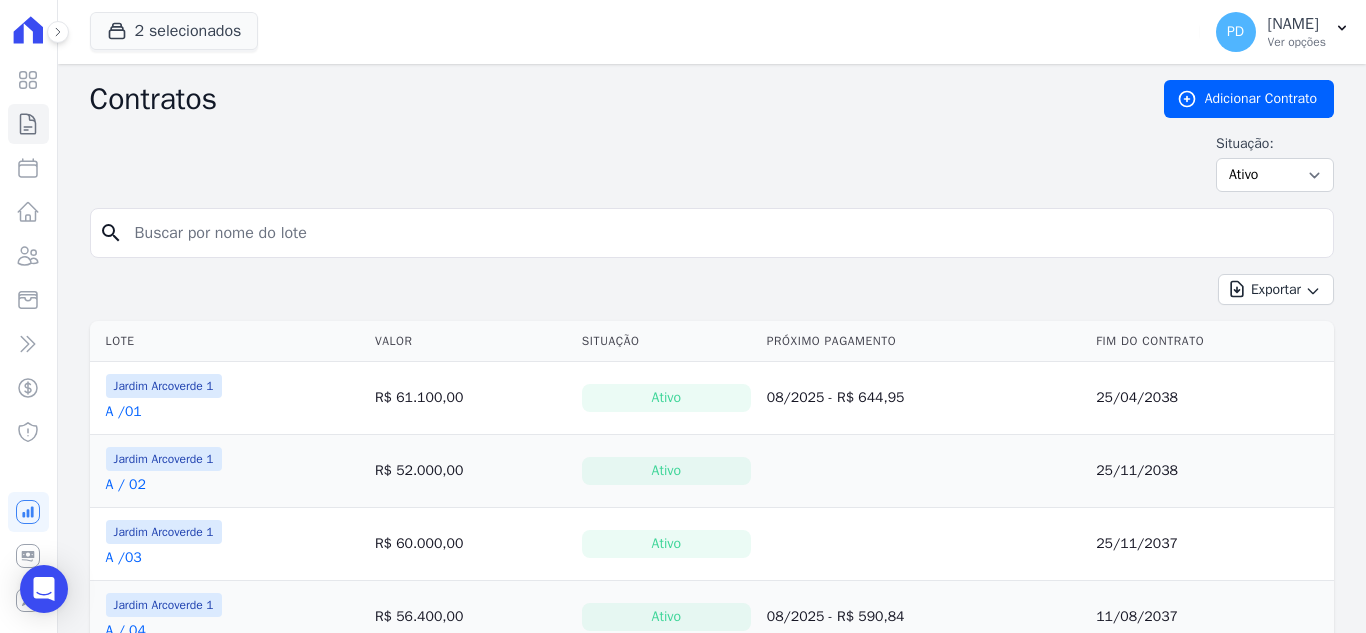 click at bounding box center (724, 233) 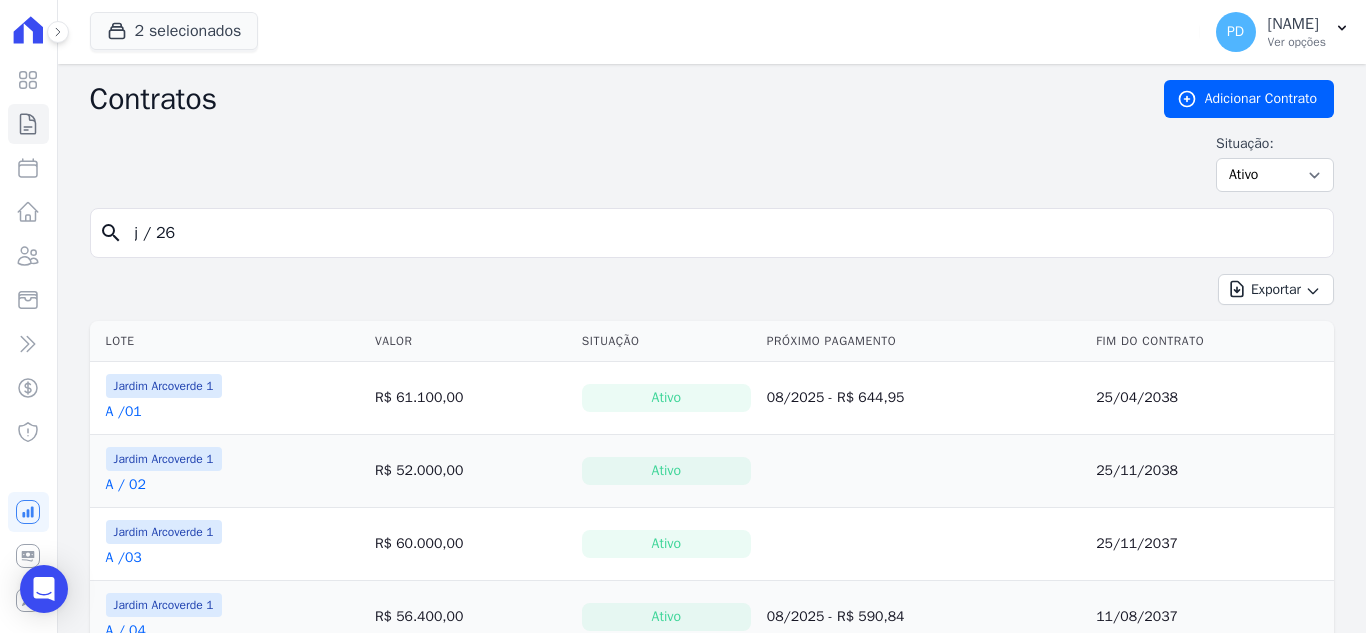 type on "j / 26" 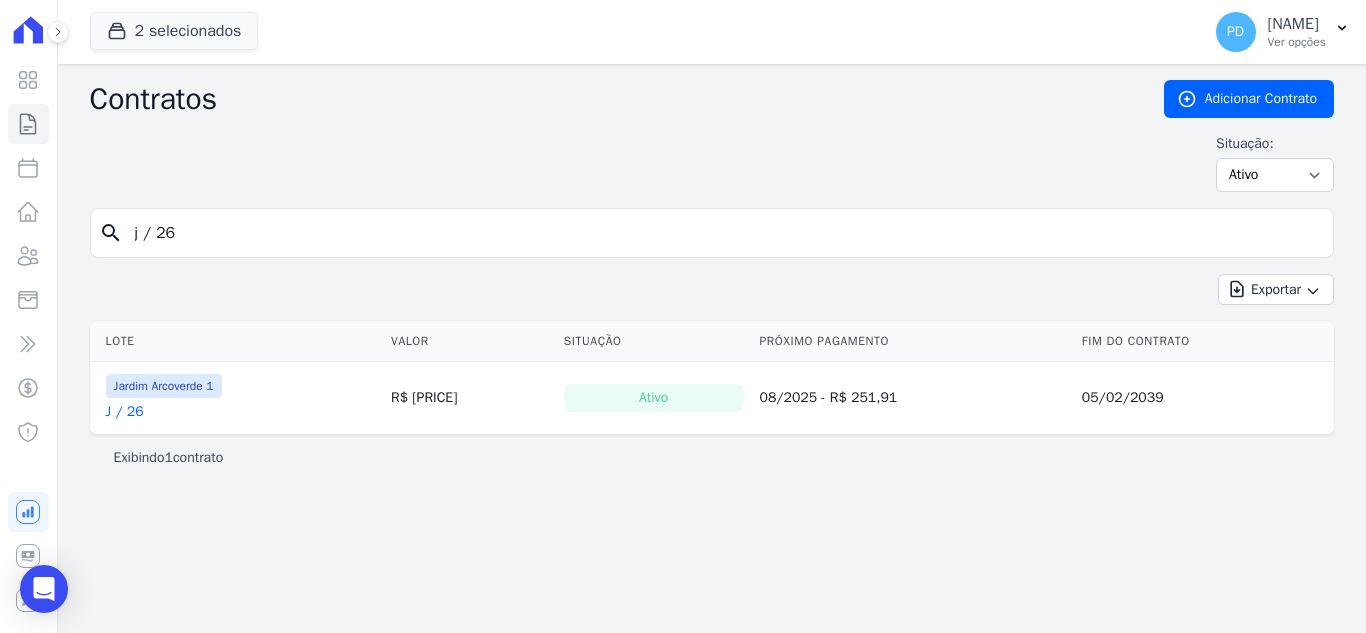 click on "J / 26" at bounding box center (125, 412) 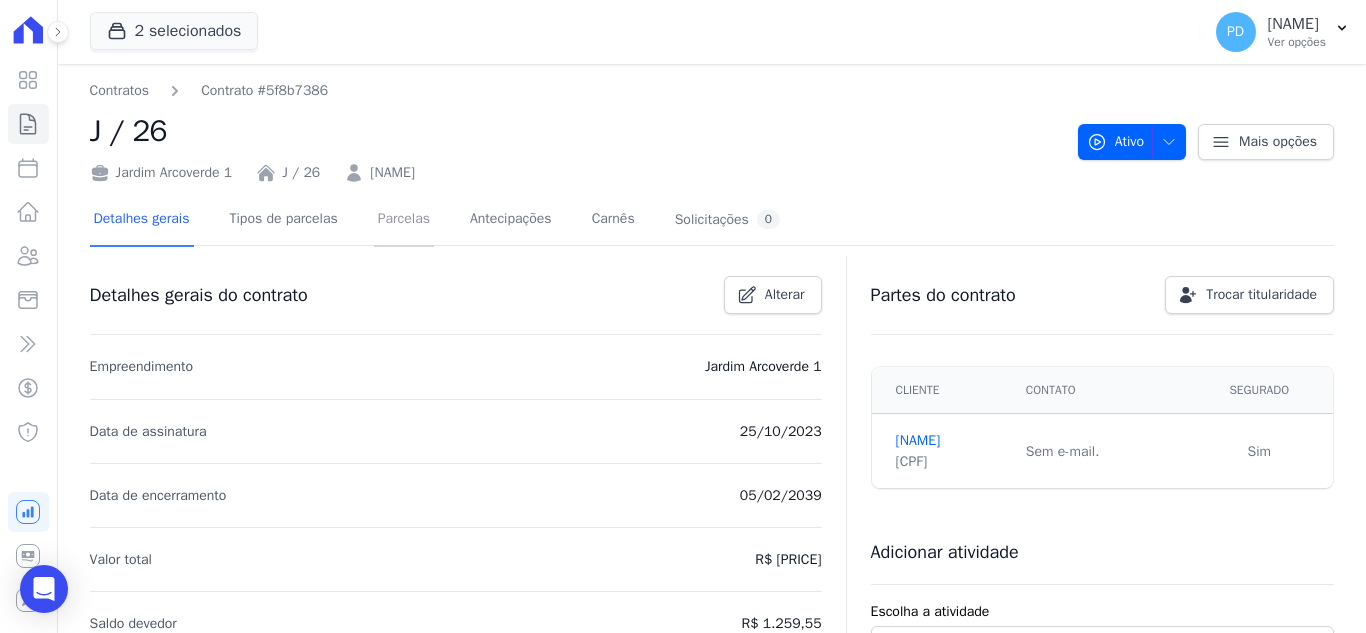 click on "Parcelas" at bounding box center [404, 220] 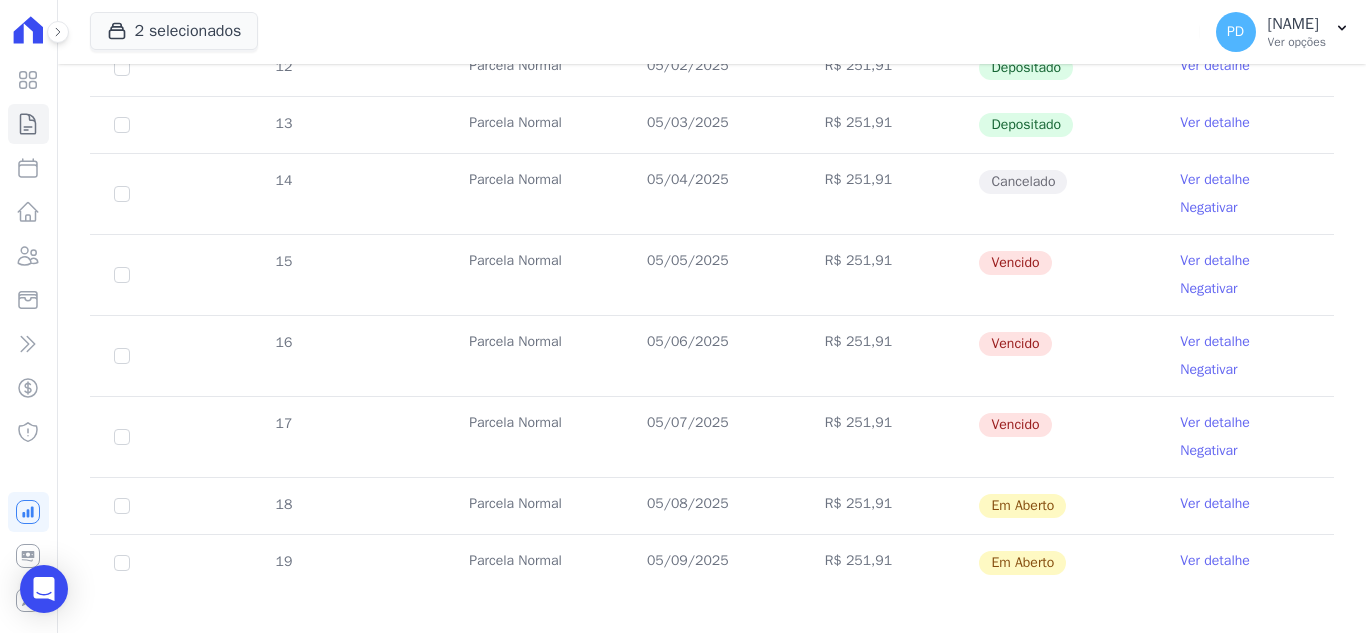 scroll, scrollTop: 551, scrollLeft: 0, axis: vertical 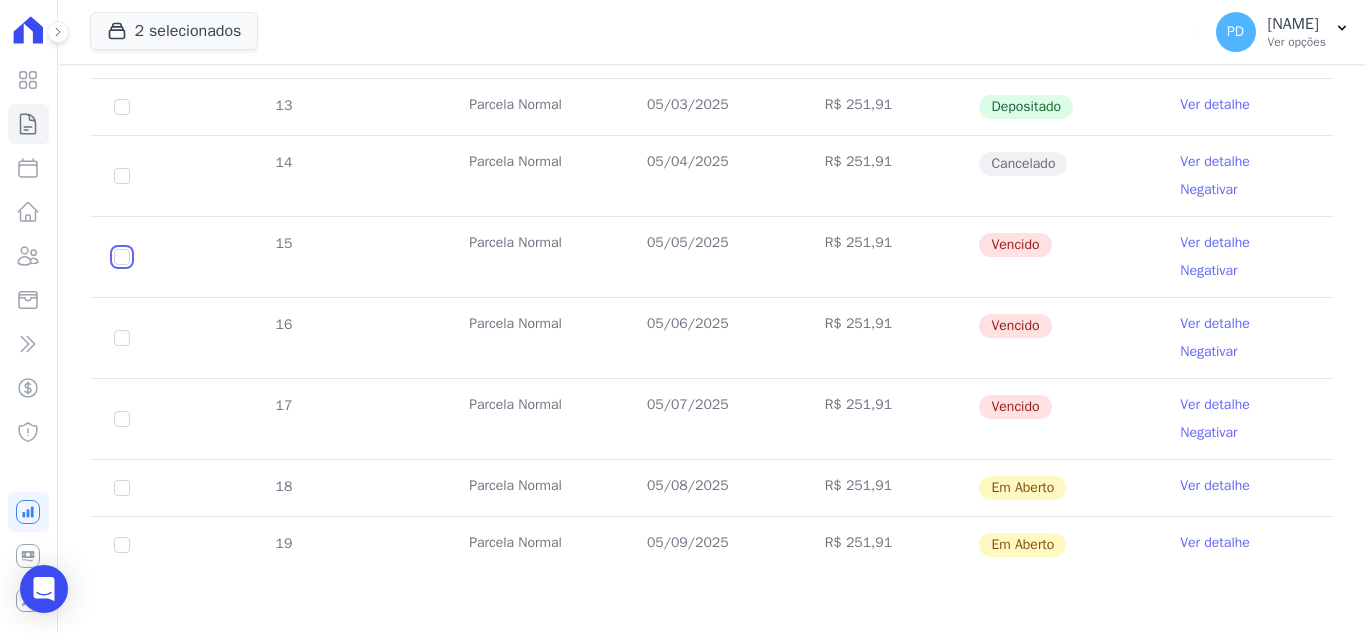 click at bounding box center (122, 257) 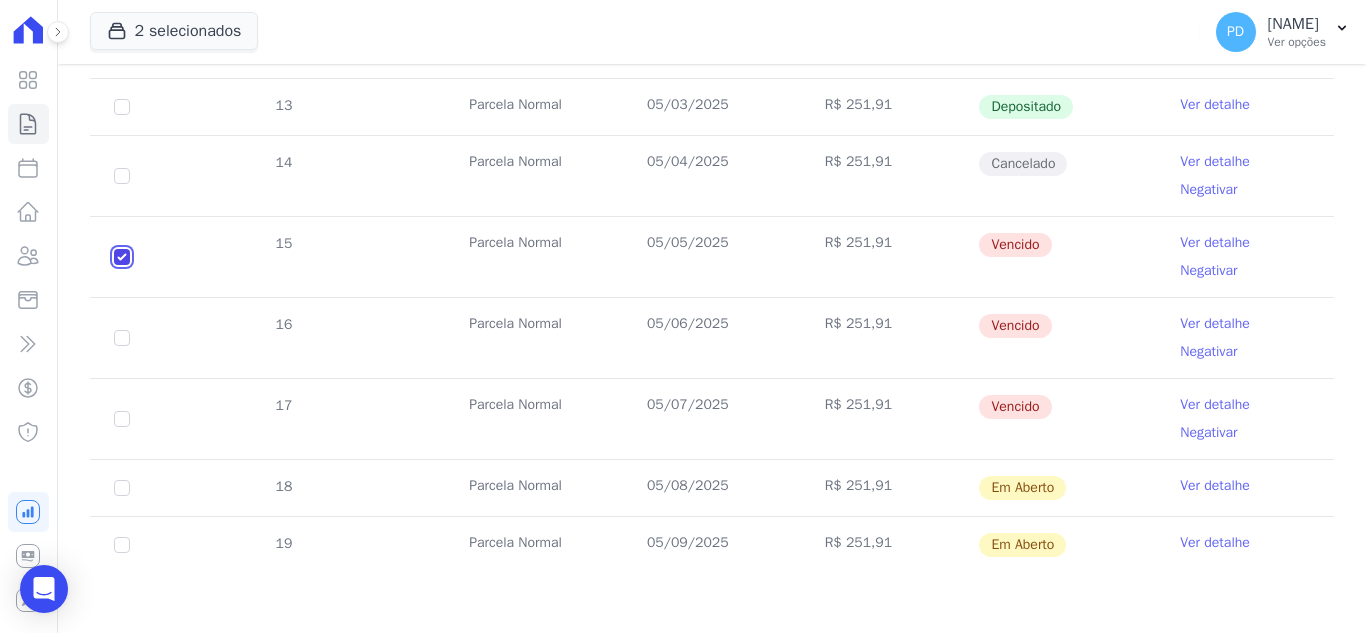 checkbox on "true" 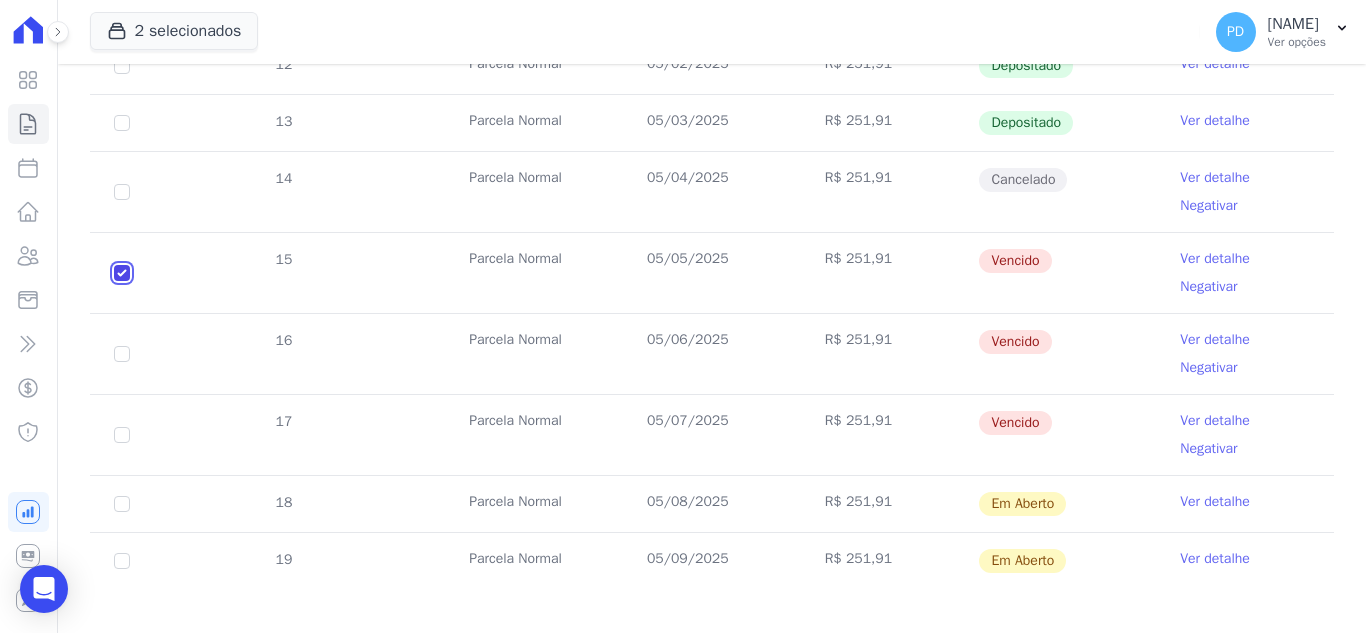 scroll, scrollTop: 567, scrollLeft: 0, axis: vertical 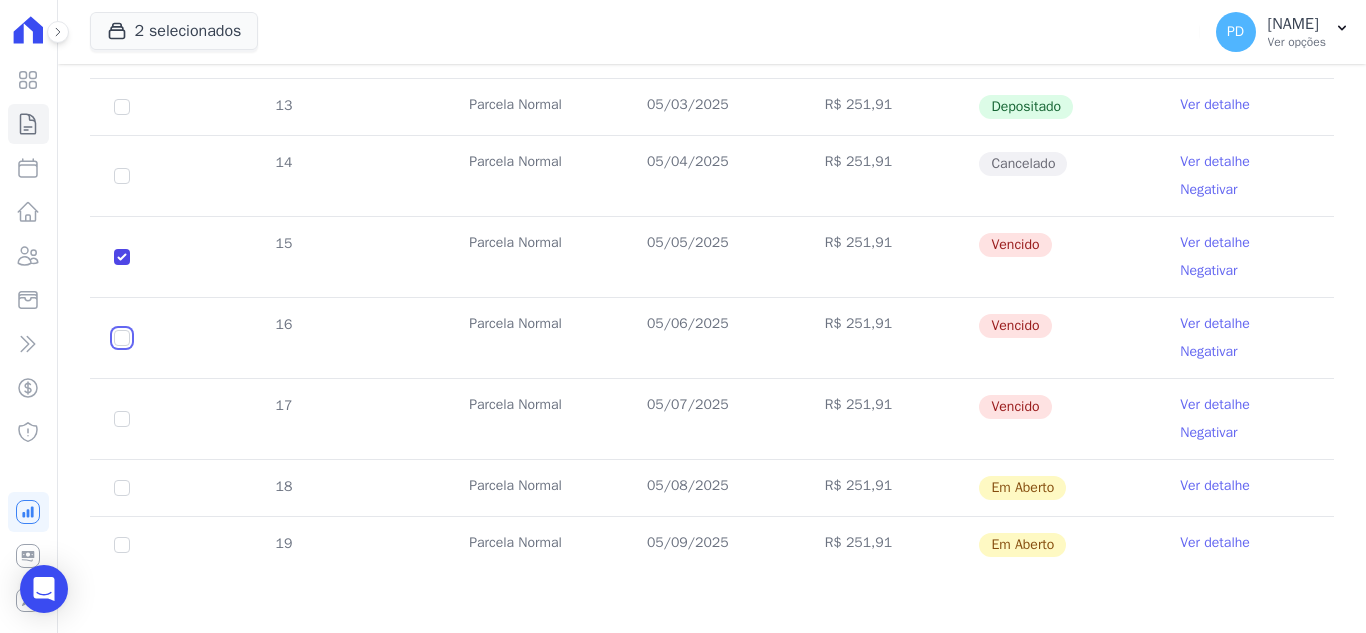 click at bounding box center [122, 257] 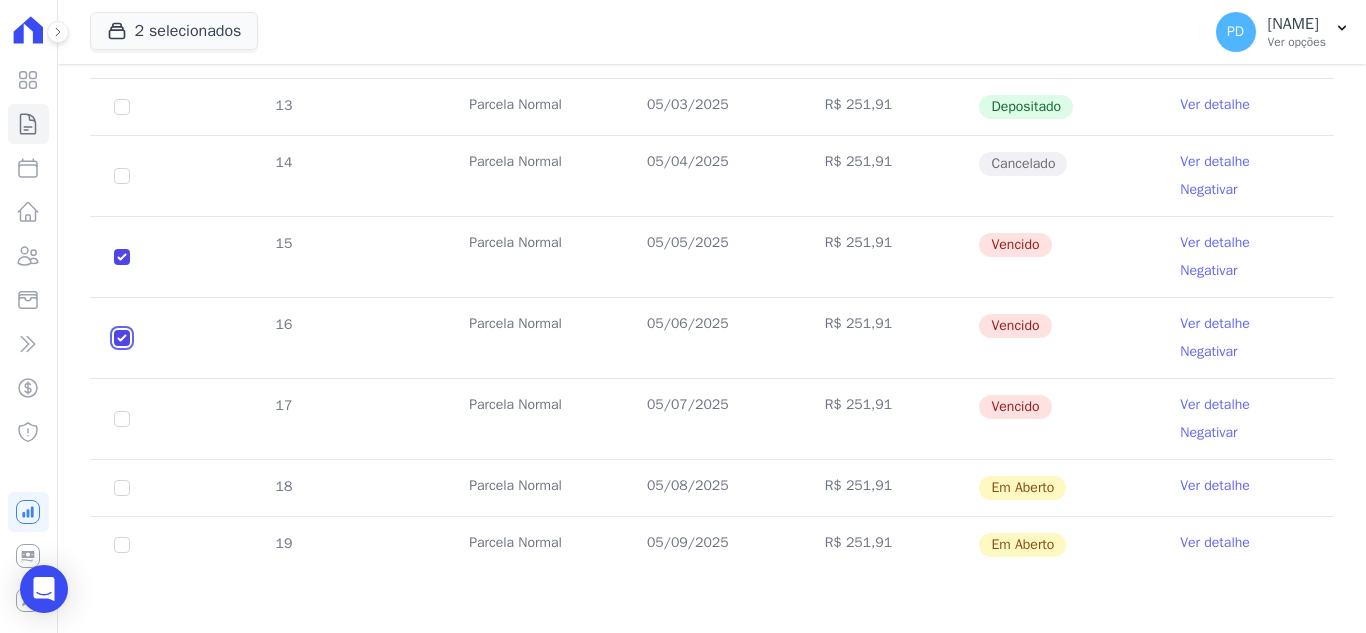 checkbox on "true" 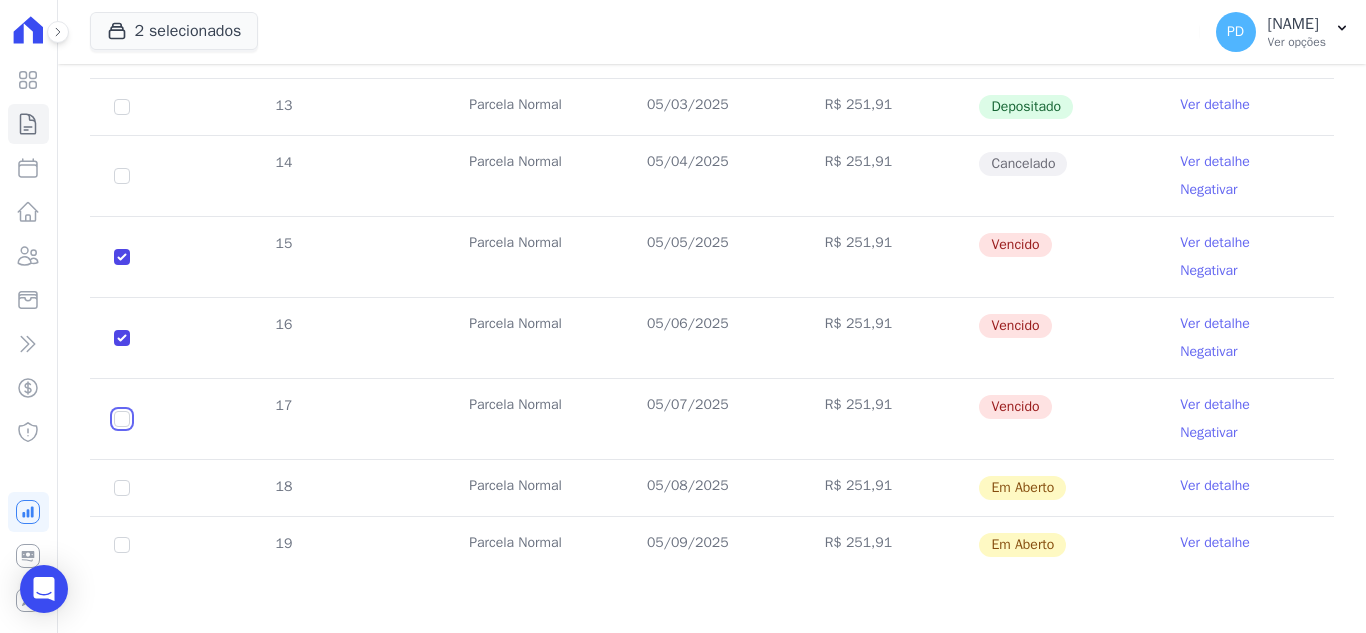 click at bounding box center (122, 257) 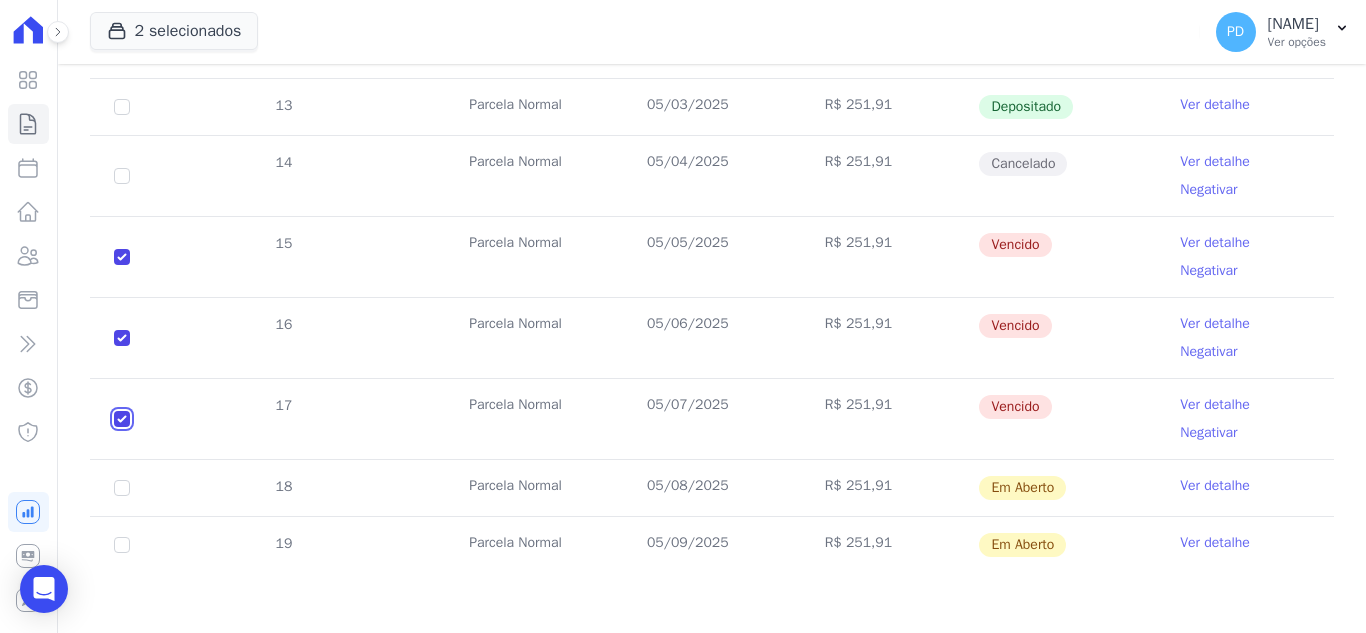 checkbox on "true" 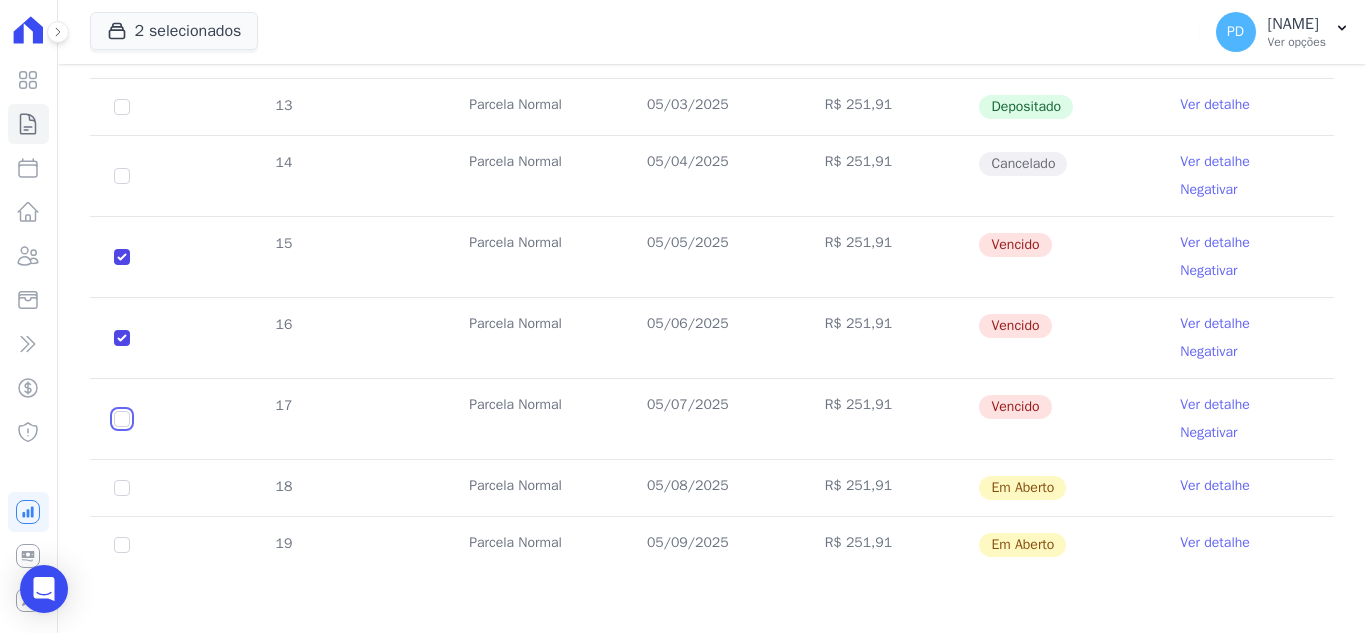 checkbox on "true" 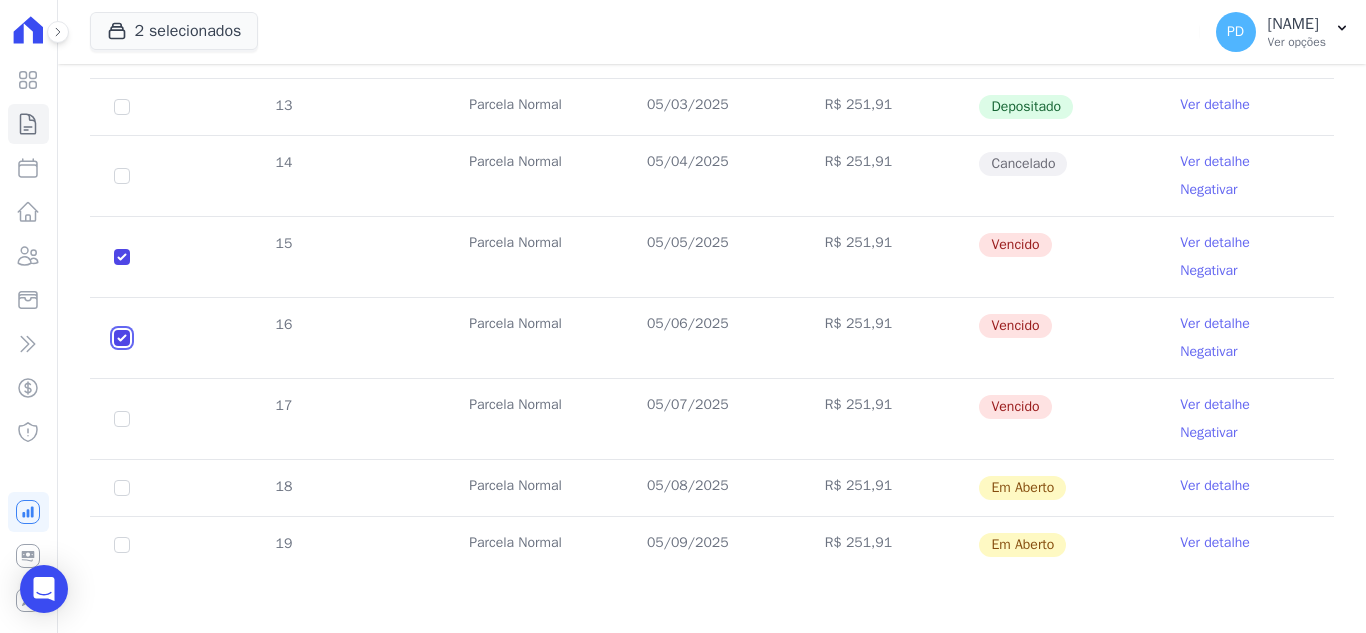 click at bounding box center [122, 257] 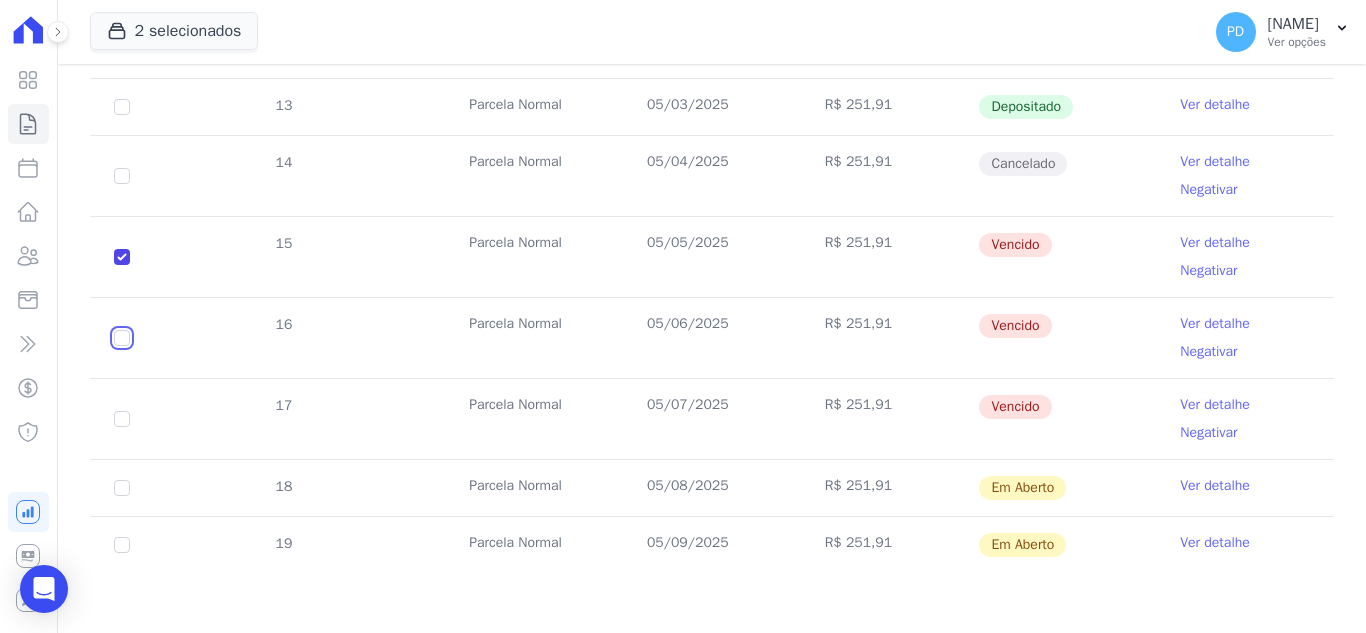 checkbox on "true" 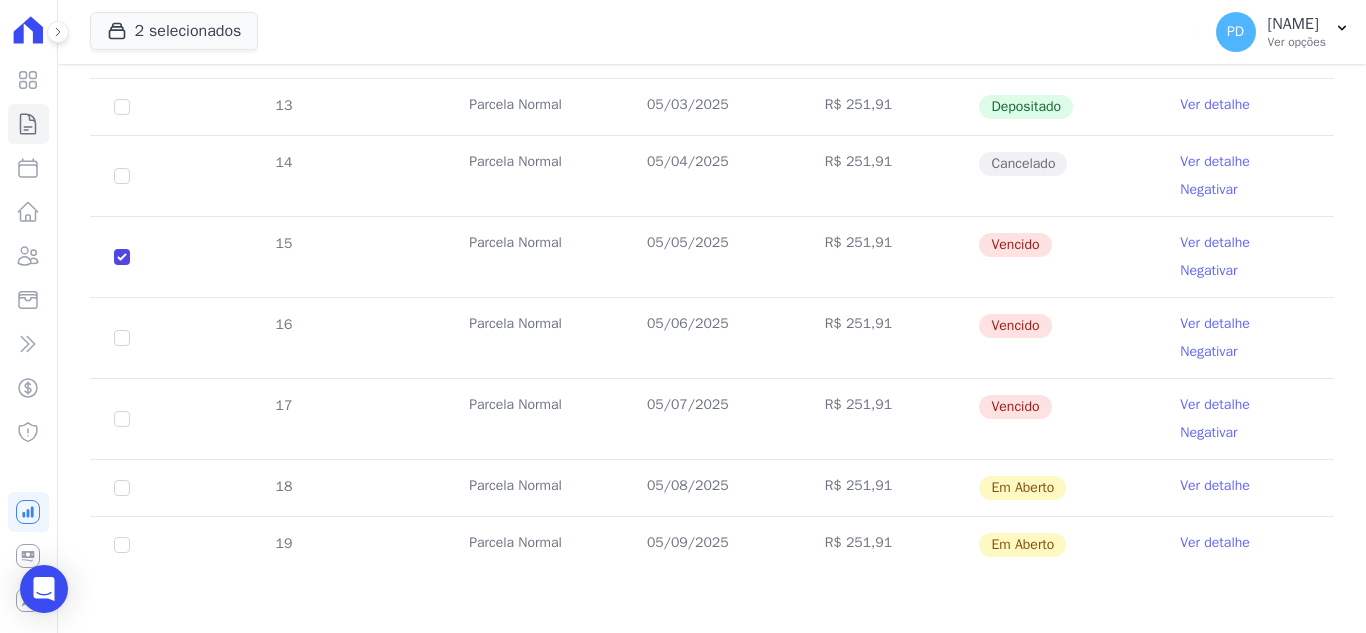 click on "Ver detalhe" at bounding box center (1215, 243) 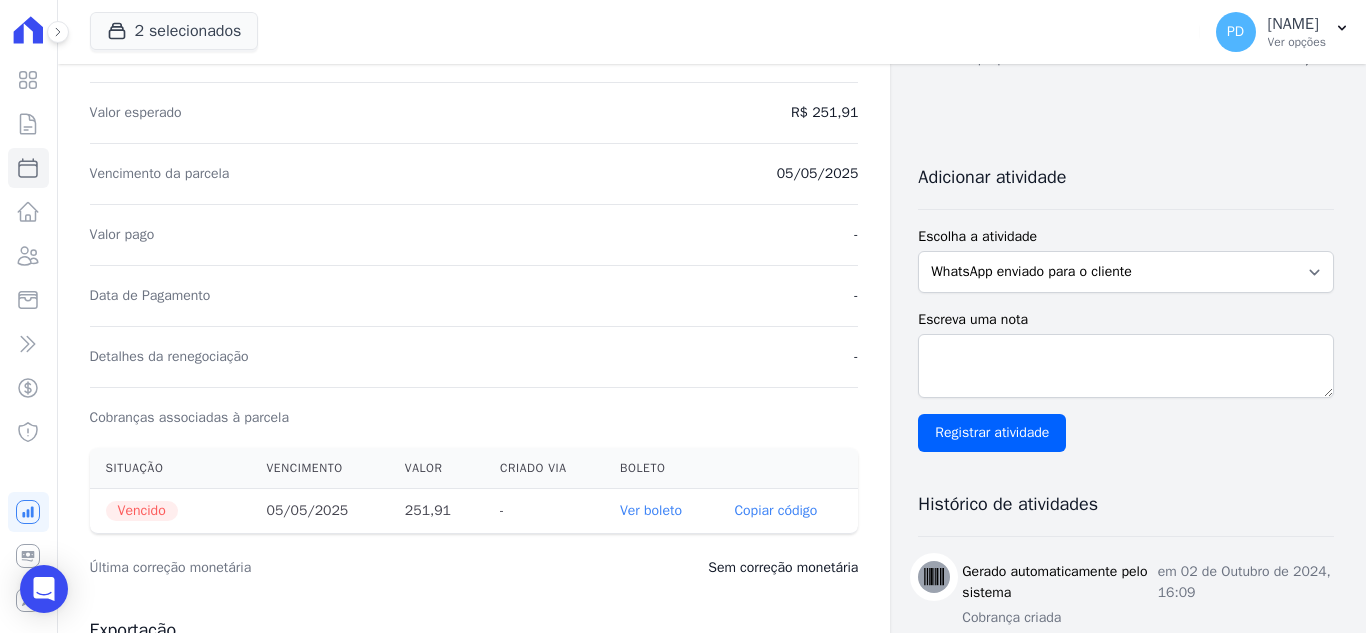 scroll, scrollTop: 600, scrollLeft: 0, axis: vertical 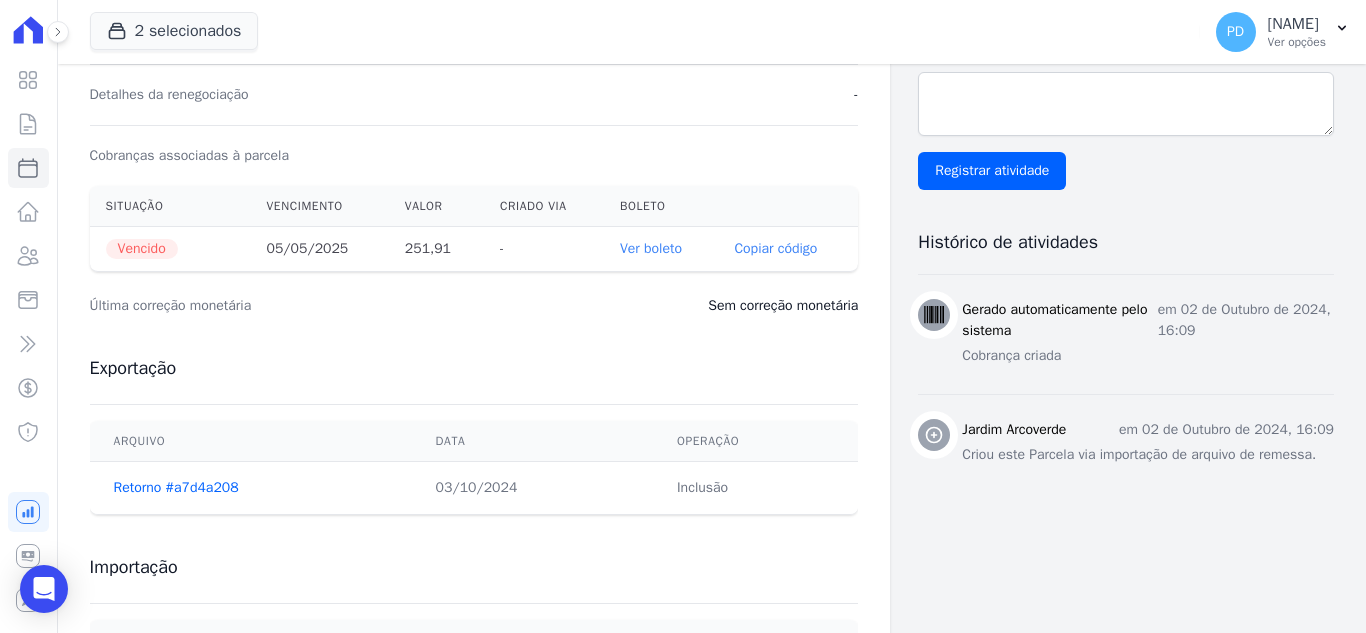 click on "Ver boleto" at bounding box center (651, 248) 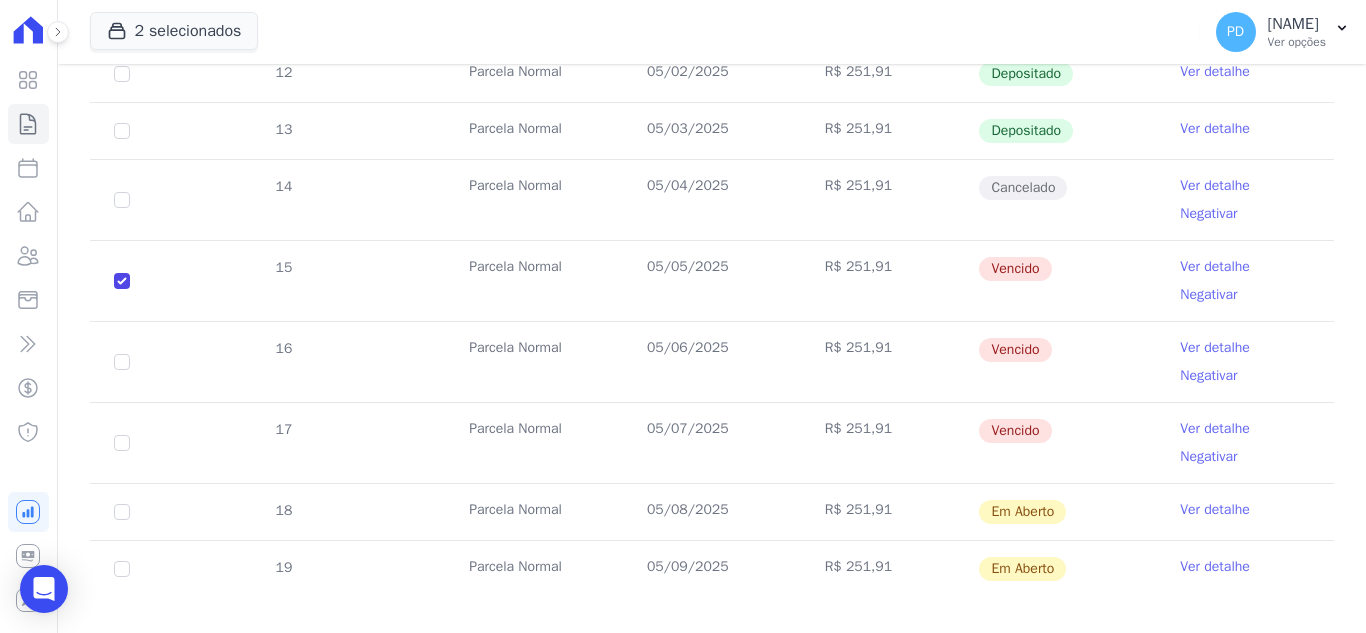 scroll, scrollTop: 567, scrollLeft: 0, axis: vertical 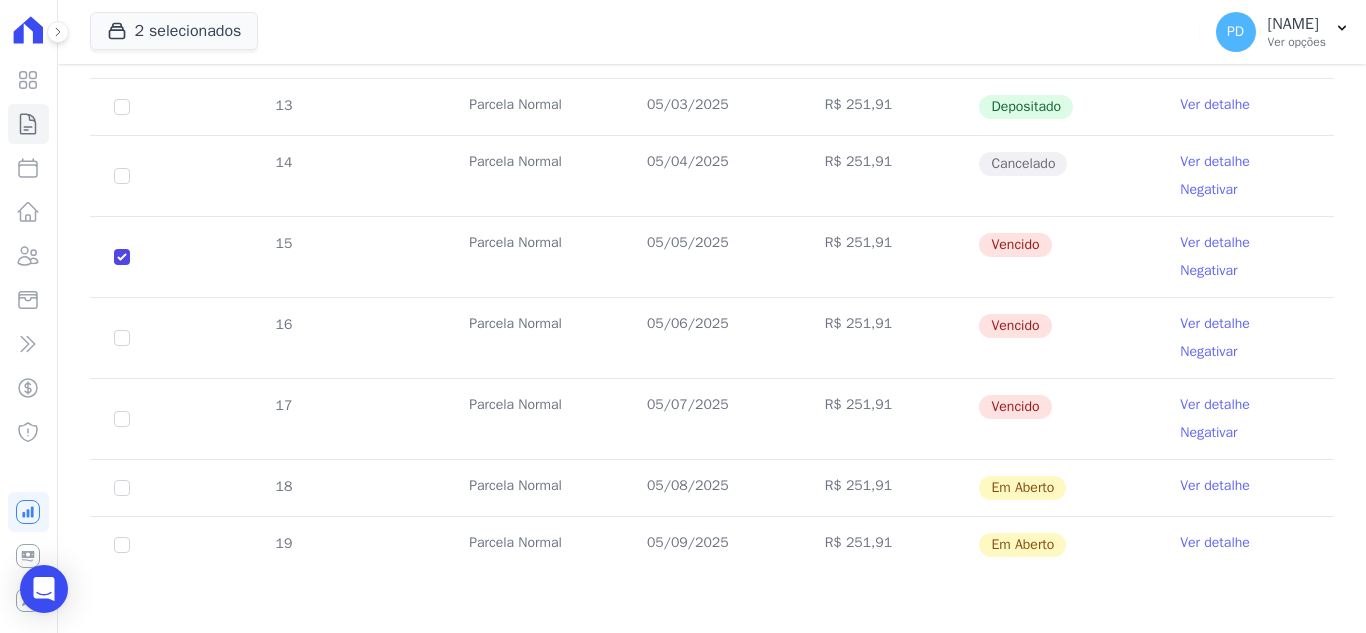 click on "Ver detalhe" at bounding box center [1215, 324] 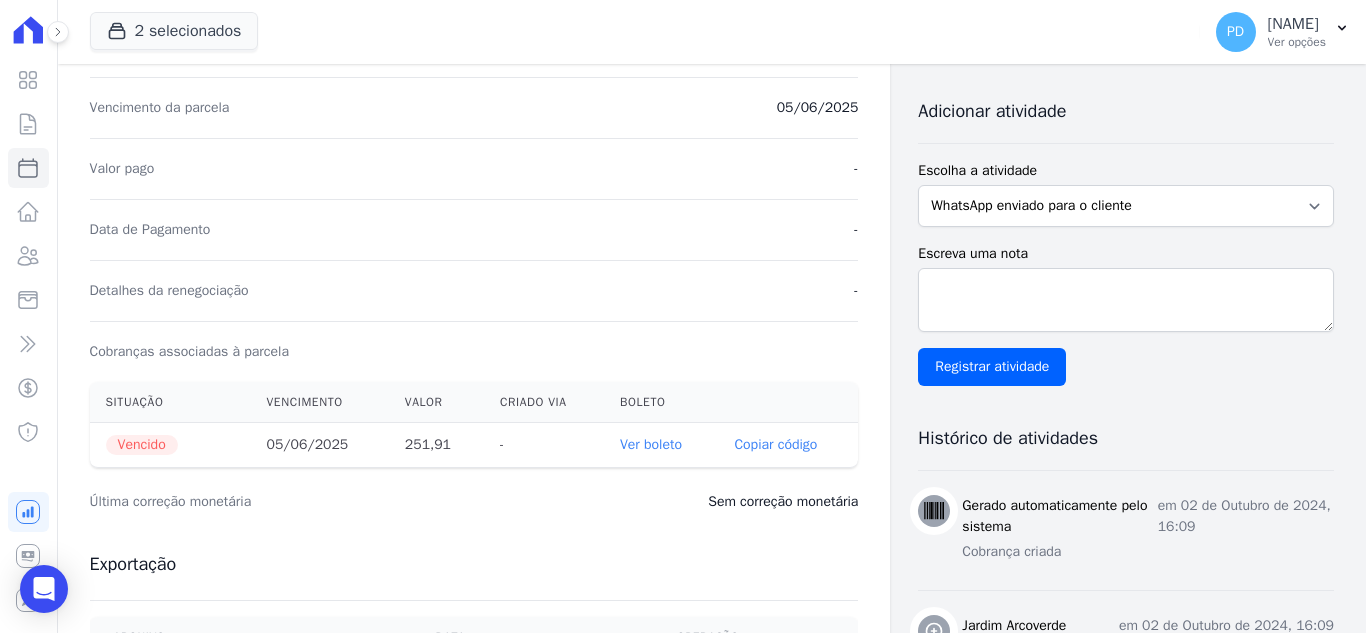 scroll, scrollTop: 737, scrollLeft: 0, axis: vertical 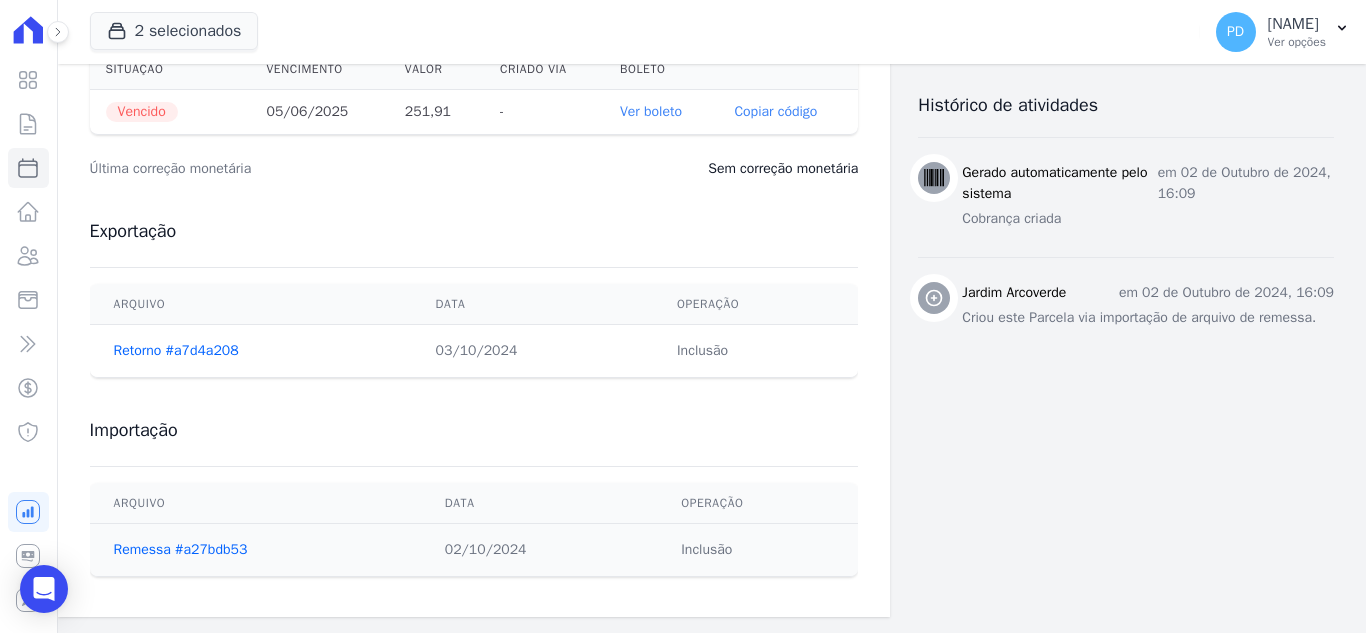 click on "Ver boleto" at bounding box center [651, 111] 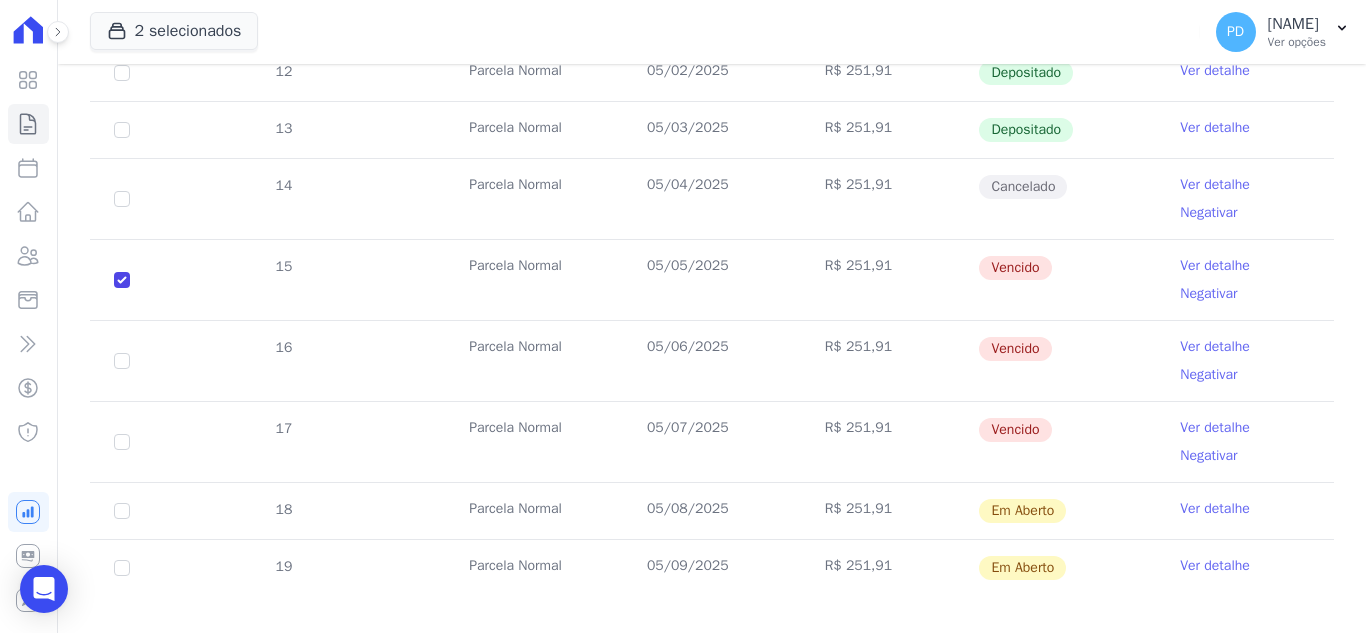 scroll, scrollTop: 567, scrollLeft: 0, axis: vertical 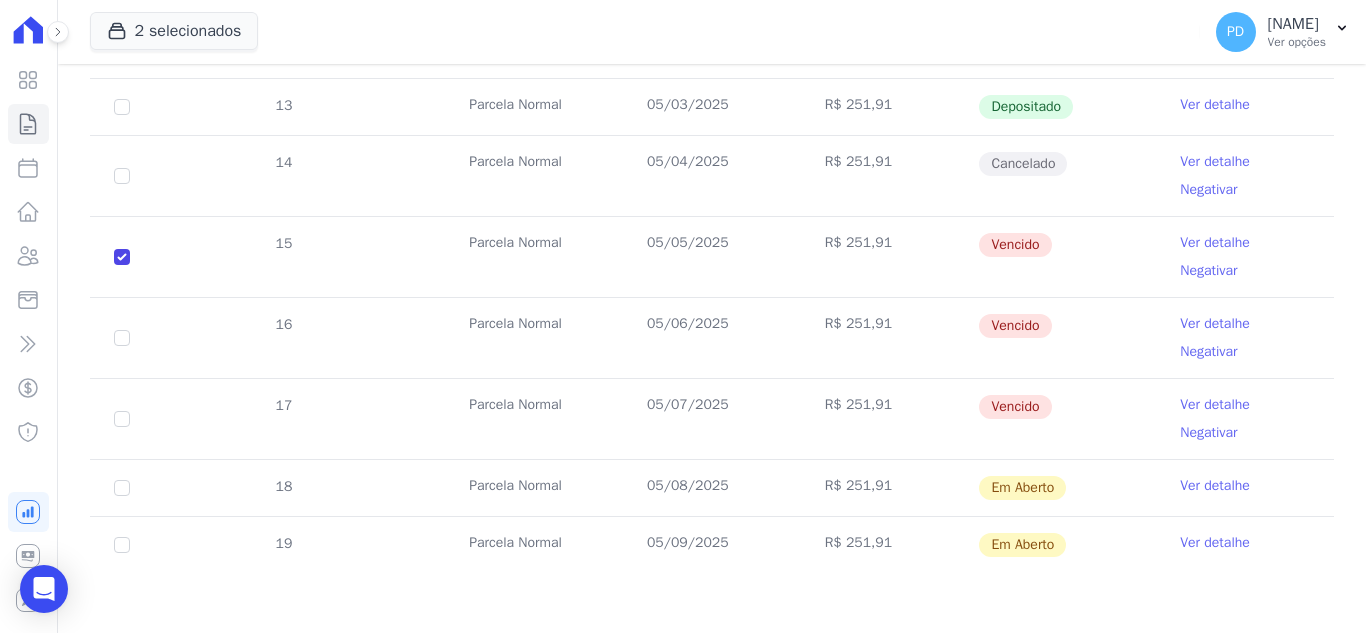 click on "Ver detalhe" at bounding box center (1215, 405) 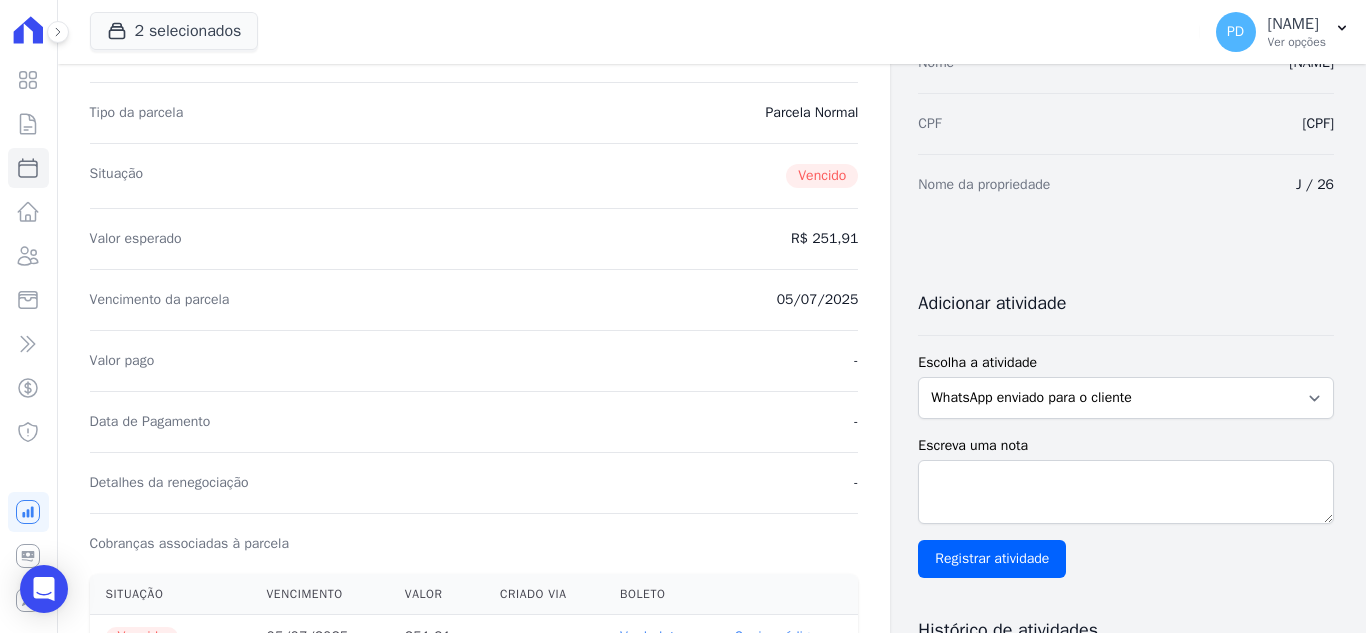 scroll, scrollTop: 500, scrollLeft: 0, axis: vertical 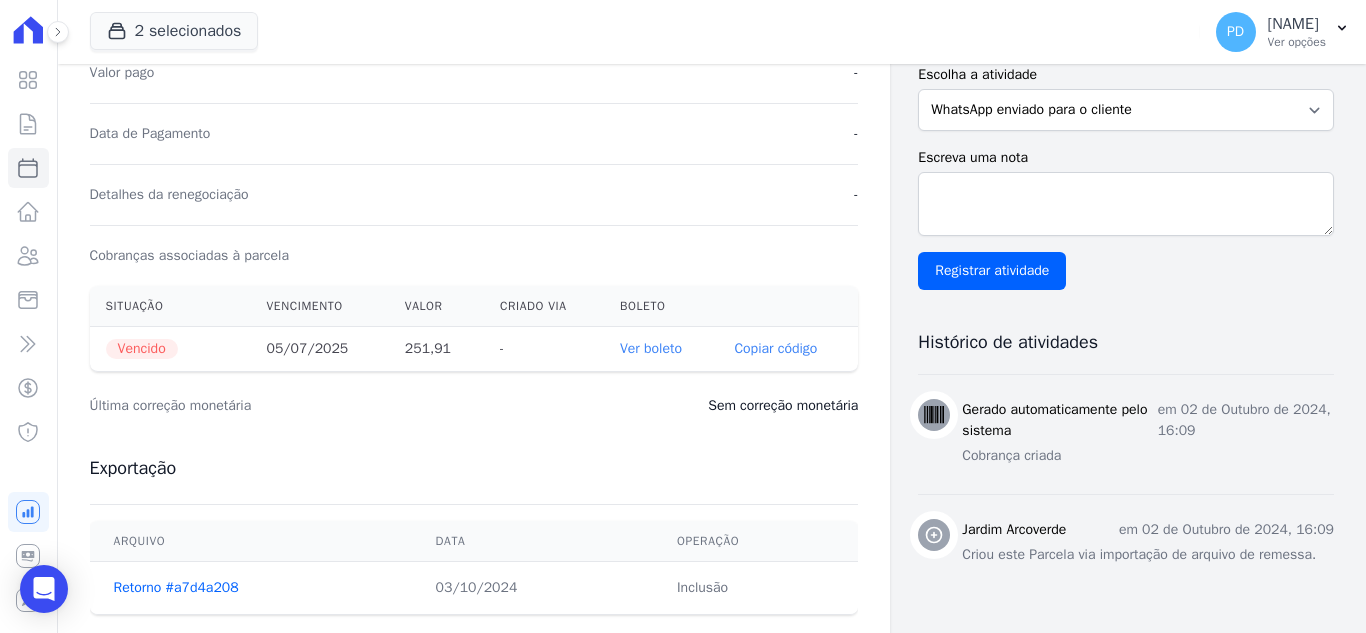 click on "Ver boleto" at bounding box center [651, 348] 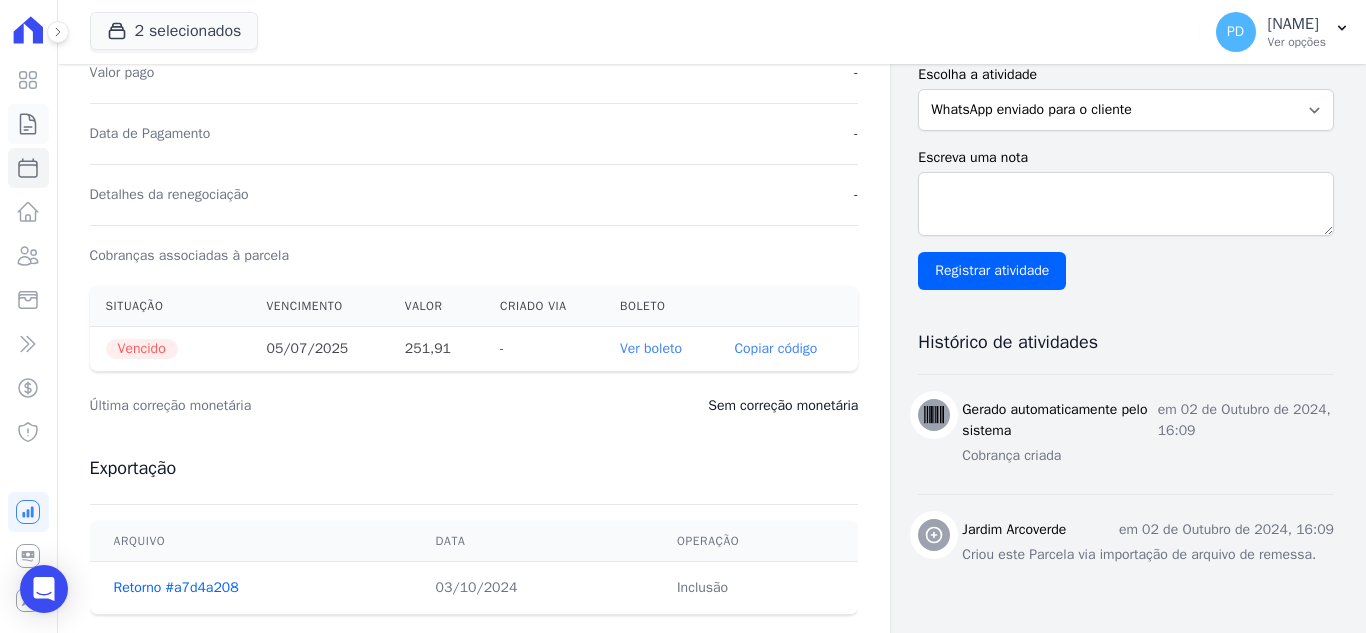 click on "Contratos" at bounding box center (28, 124) 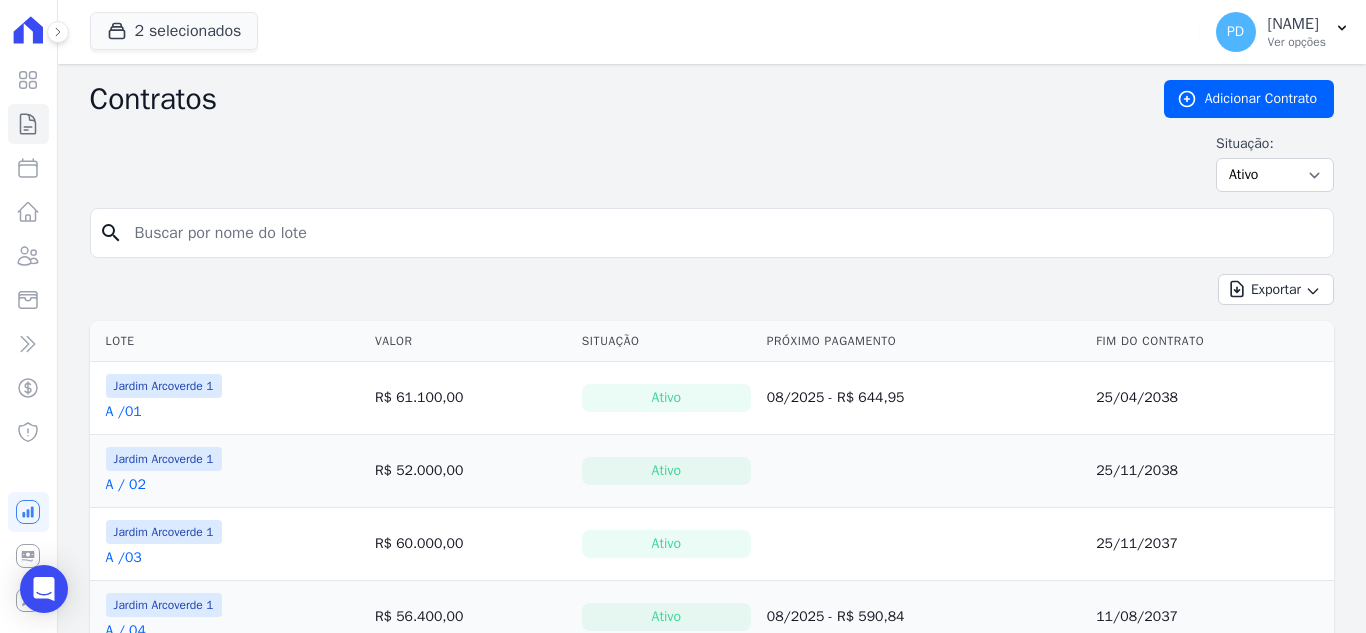 click at bounding box center [724, 233] 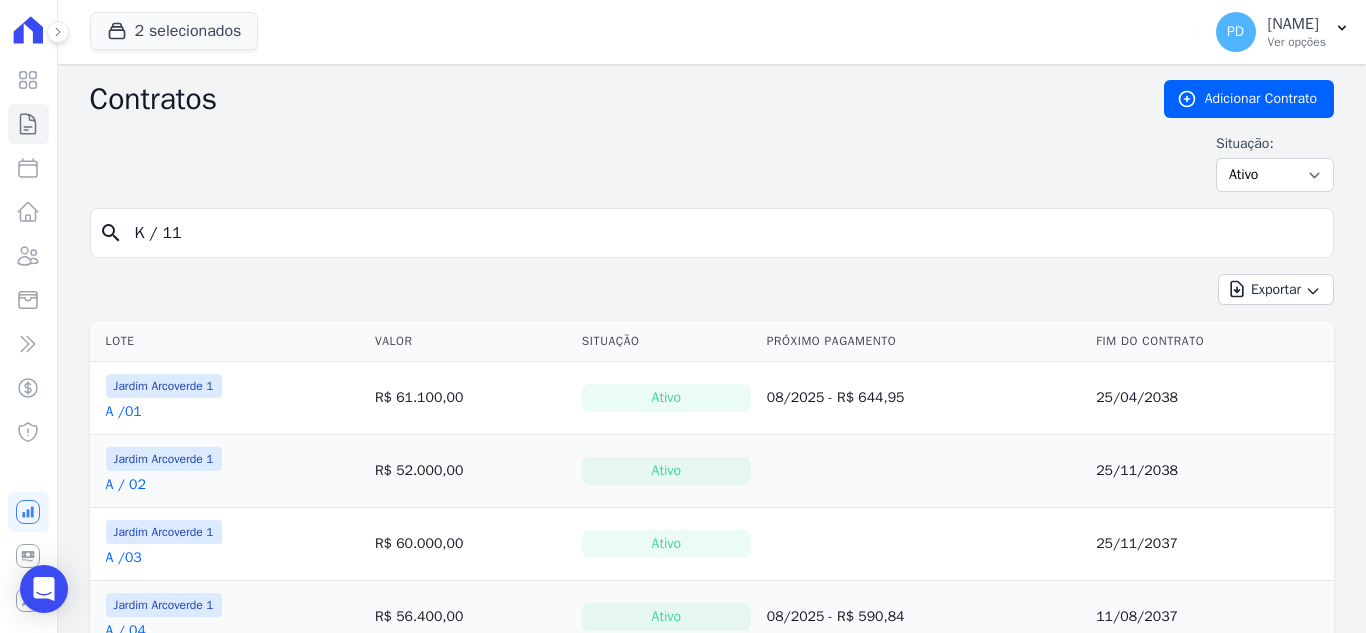 type on "K / 11" 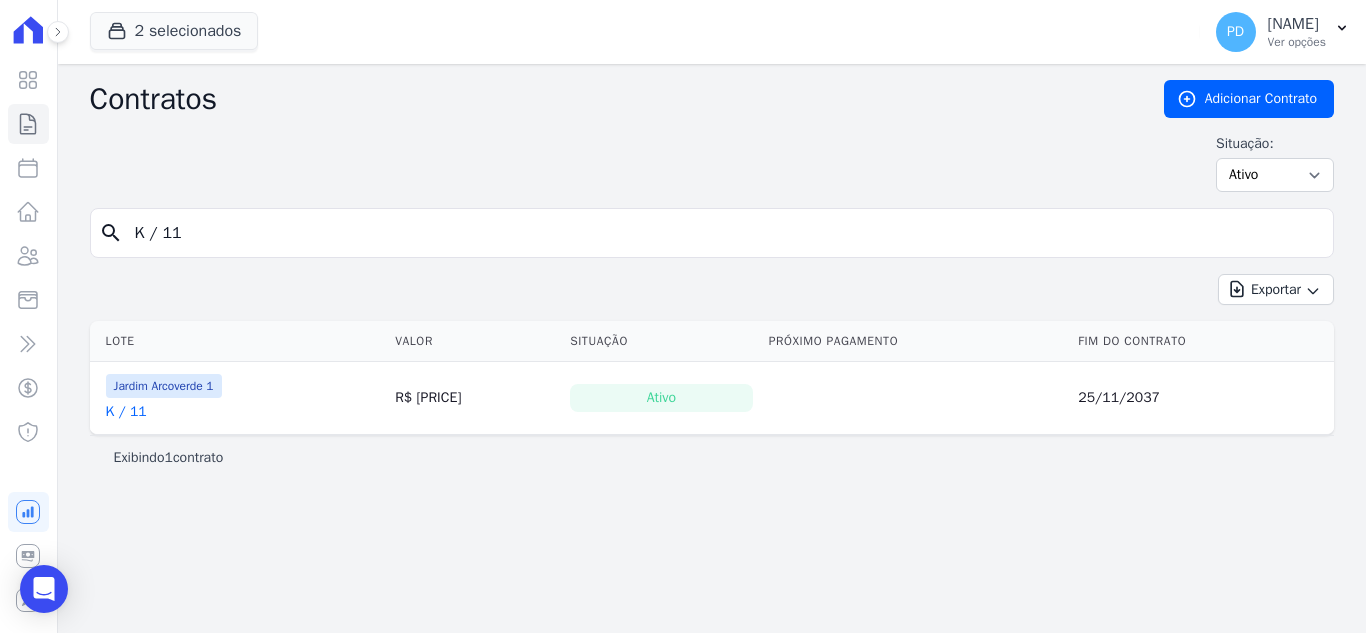 click on "K / 11" at bounding box center (164, 412) 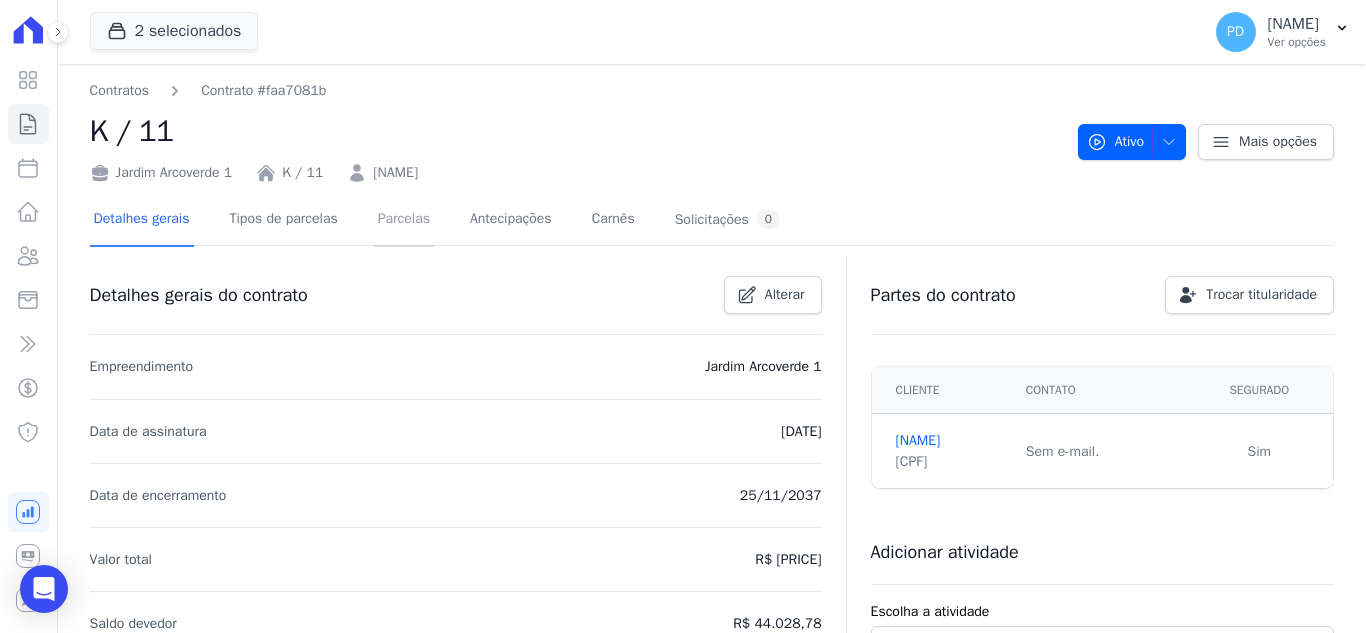 click on "Parcelas" at bounding box center [404, 220] 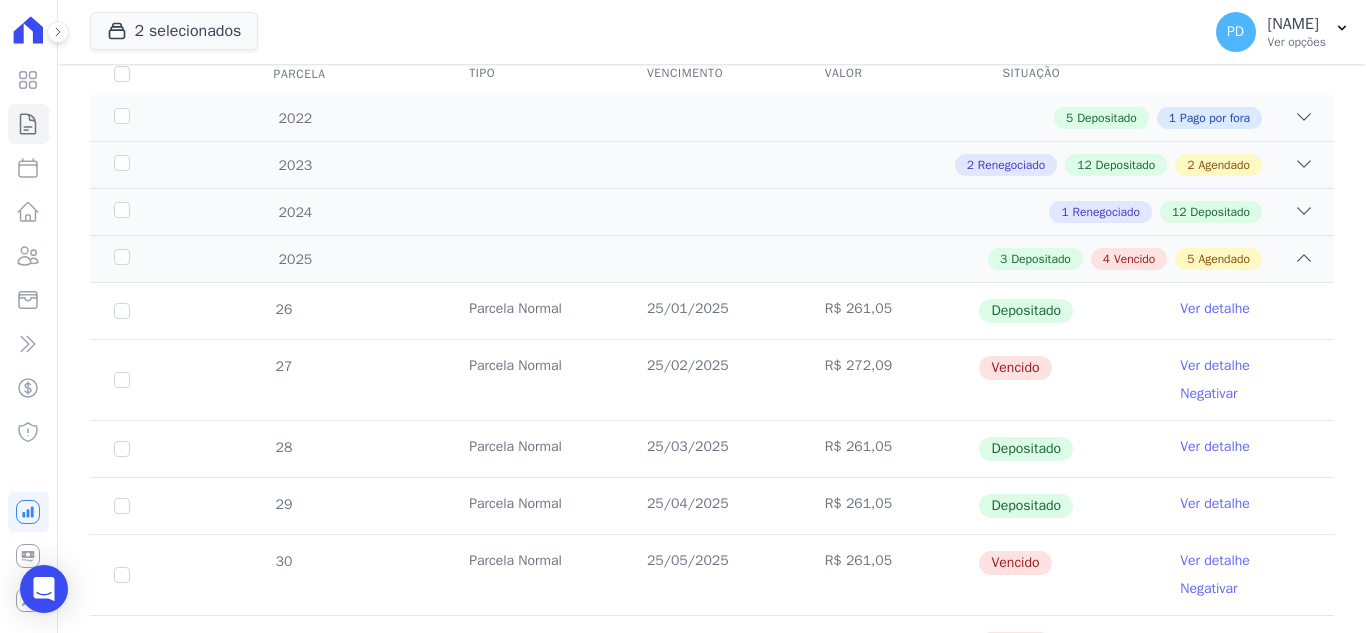 scroll, scrollTop: 700, scrollLeft: 0, axis: vertical 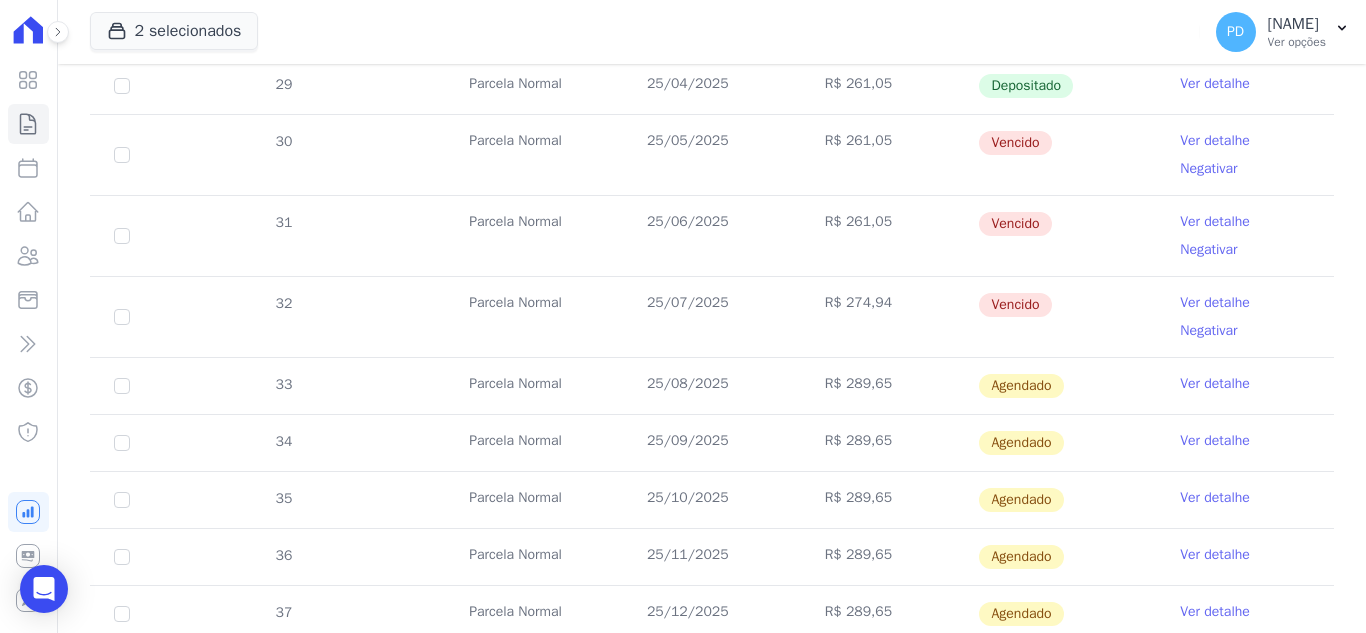 click on "Ver detalhe" at bounding box center [1215, 141] 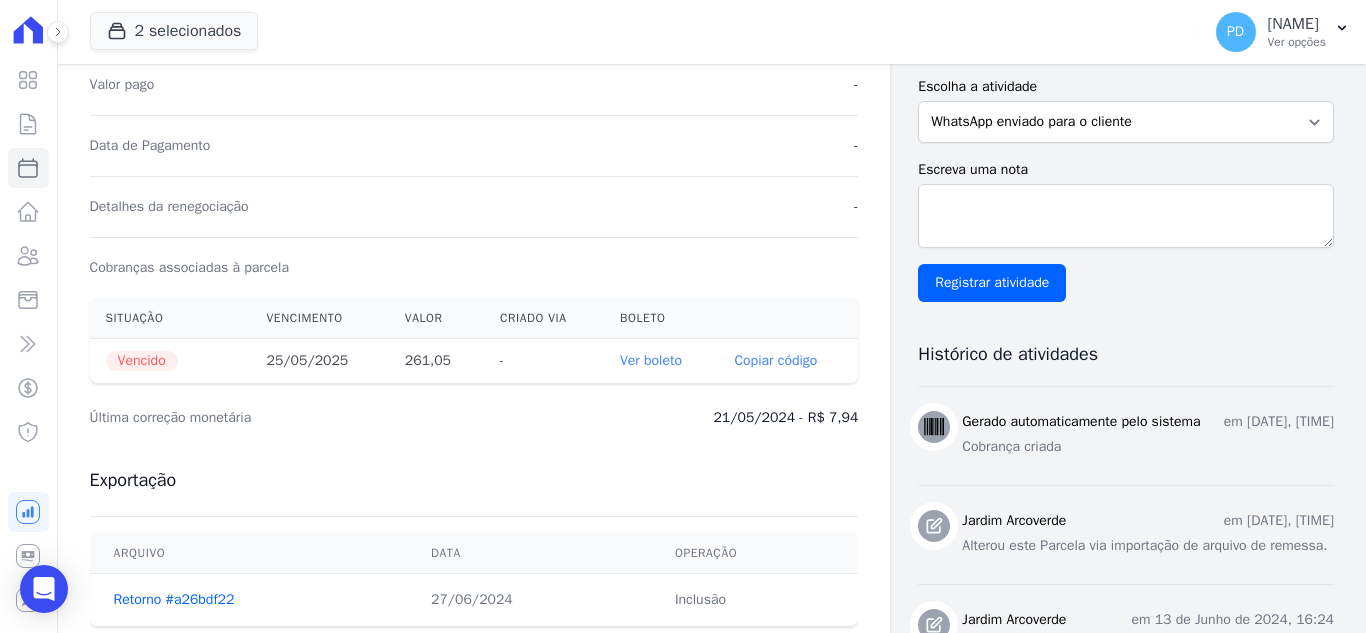scroll, scrollTop: 500, scrollLeft: 0, axis: vertical 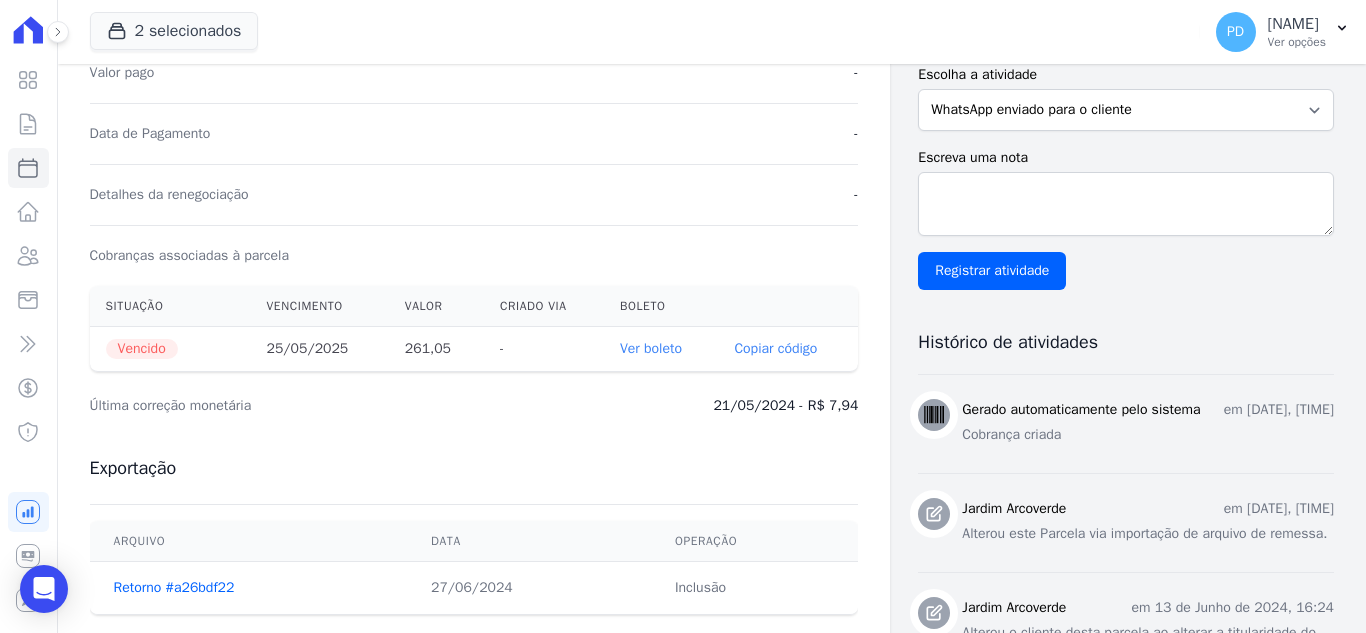 click on "Ver boleto" at bounding box center (651, 348) 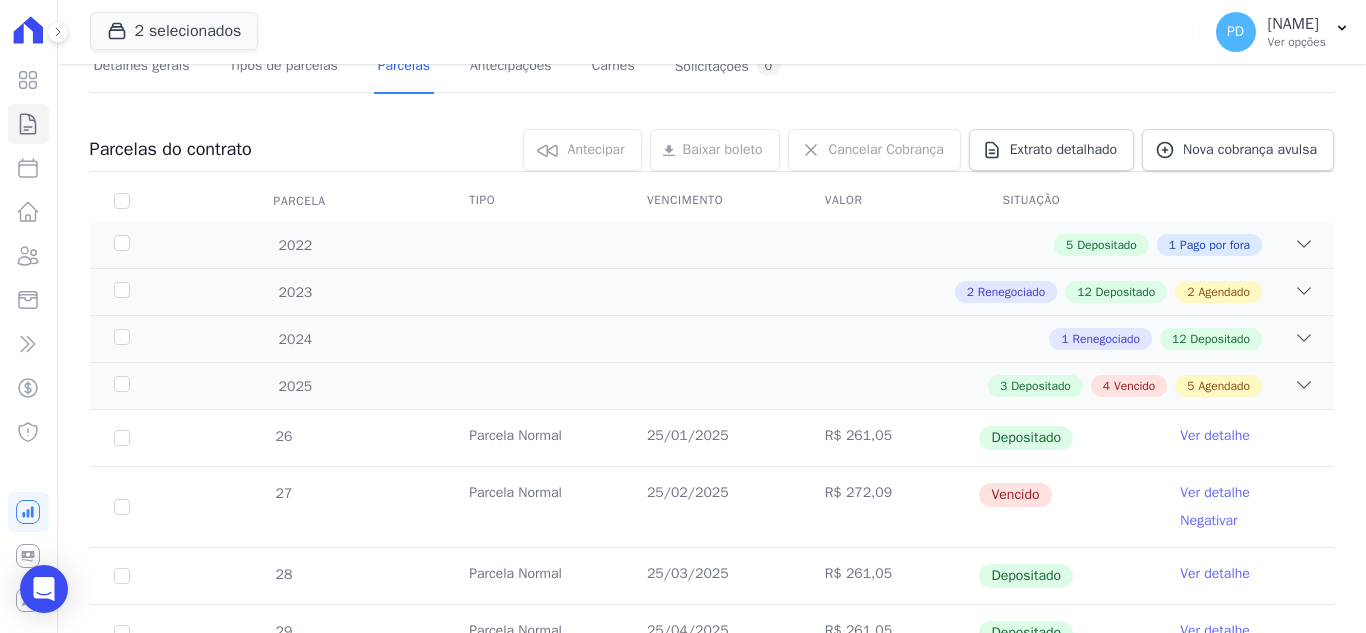 scroll, scrollTop: 400, scrollLeft: 0, axis: vertical 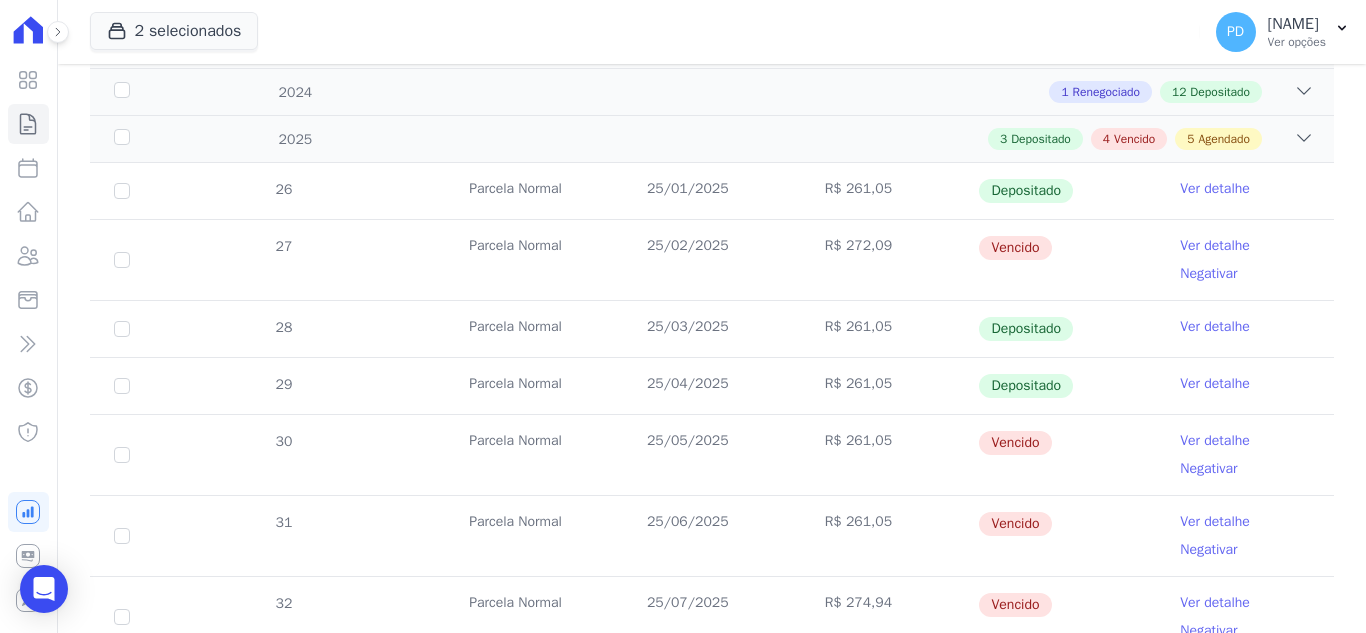 click on "Ver detalhe" at bounding box center [1215, 522] 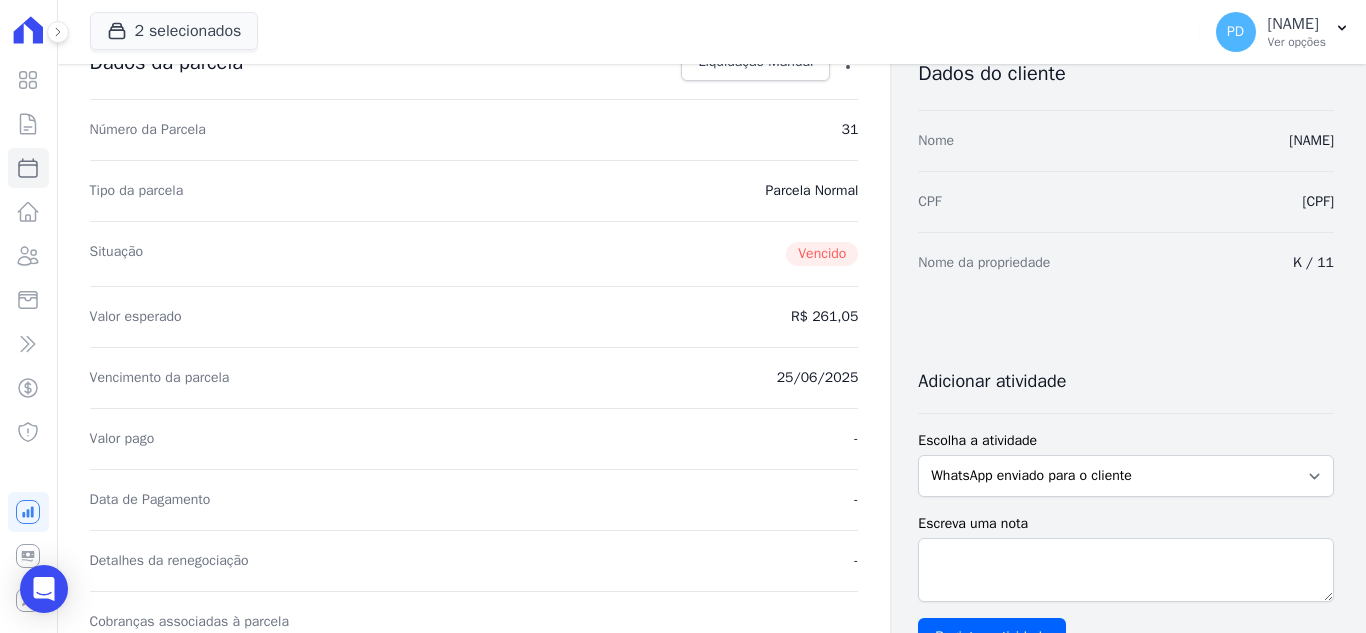 scroll, scrollTop: 500, scrollLeft: 0, axis: vertical 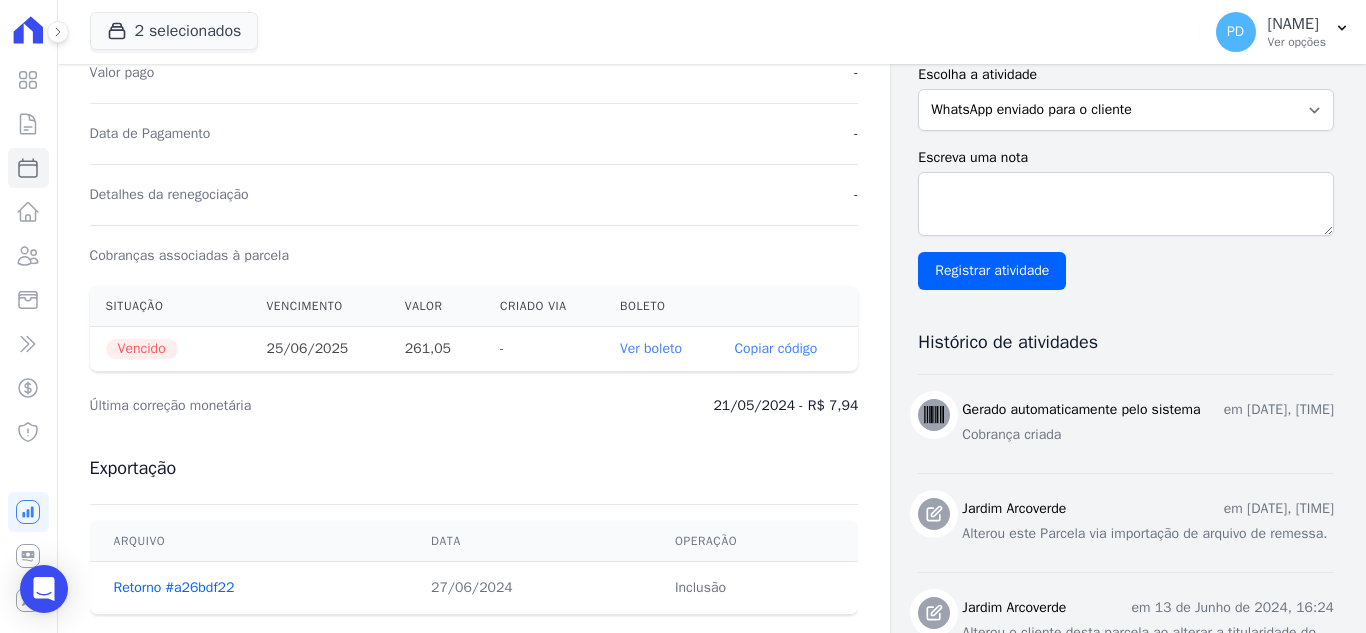 click on "Ver boleto" at bounding box center (651, 348) 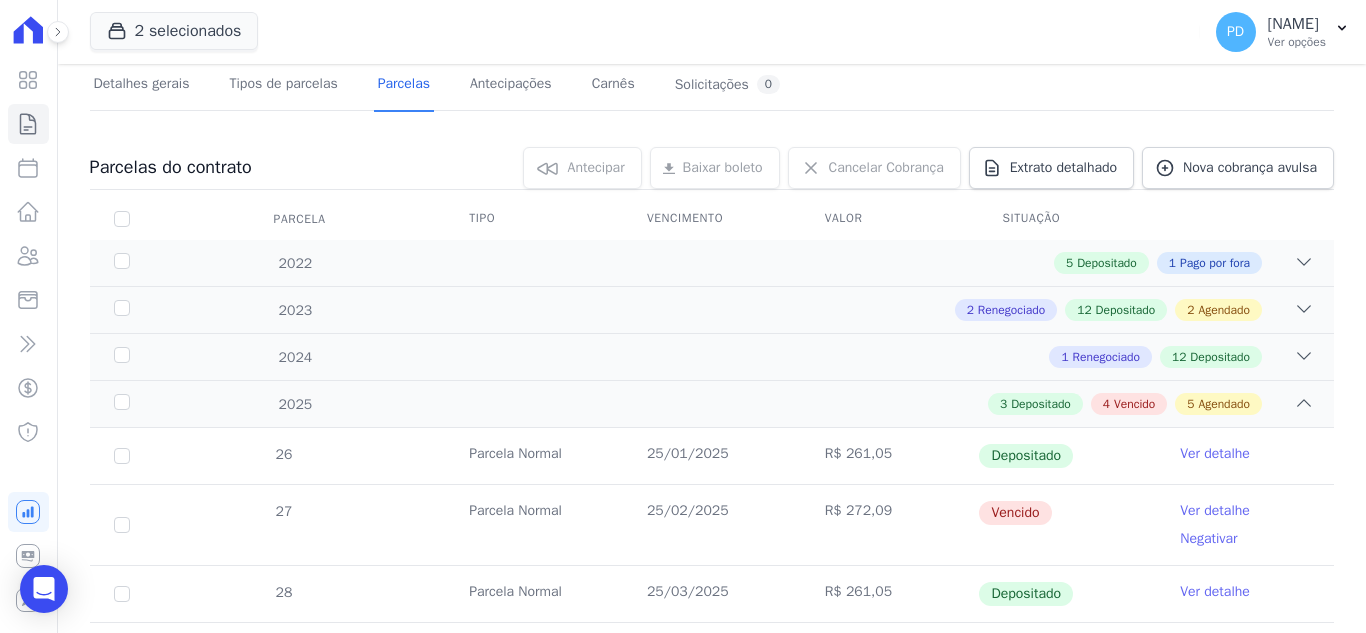 scroll, scrollTop: 600, scrollLeft: 0, axis: vertical 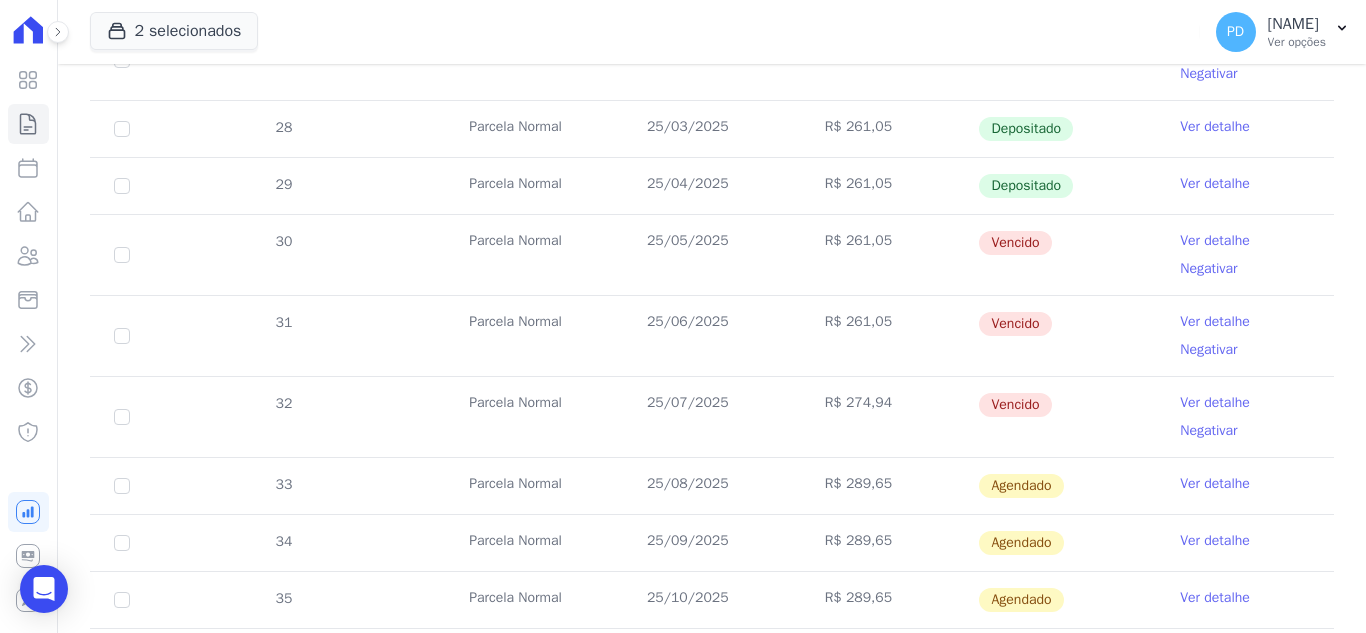 click on "Ver detalhe" at bounding box center (1215, 403) 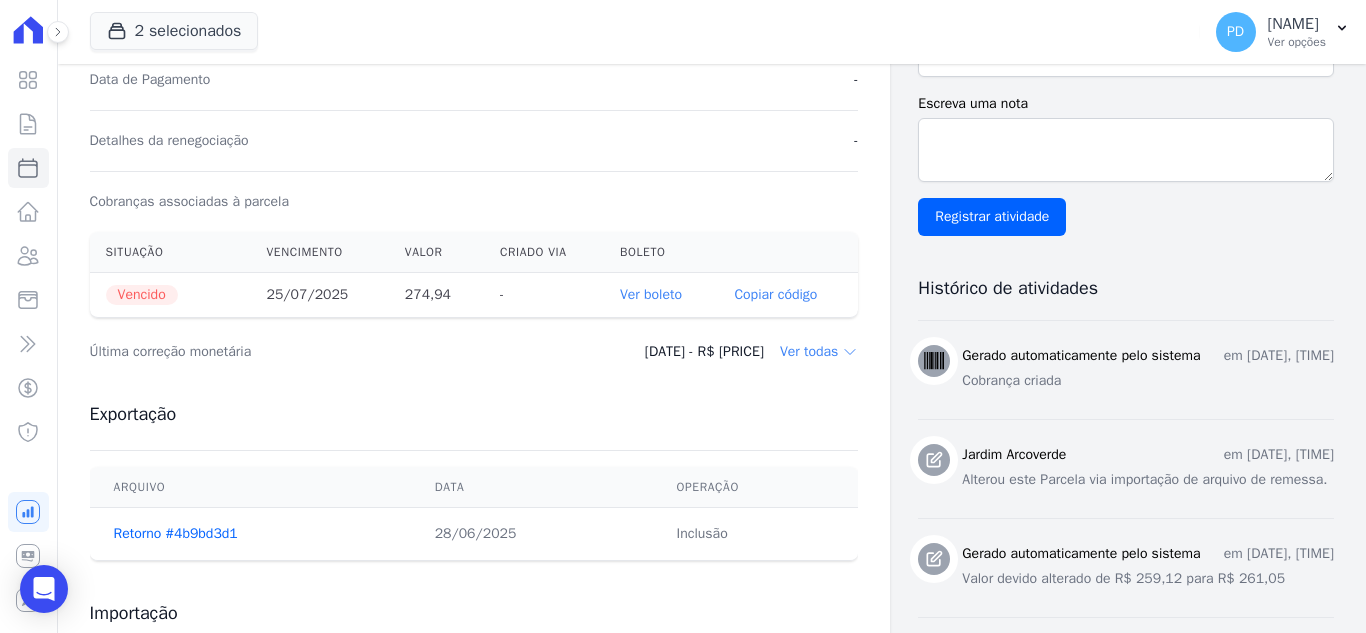 scroll, scrollTop: 600, scrollLeft: 0, axis: vertical 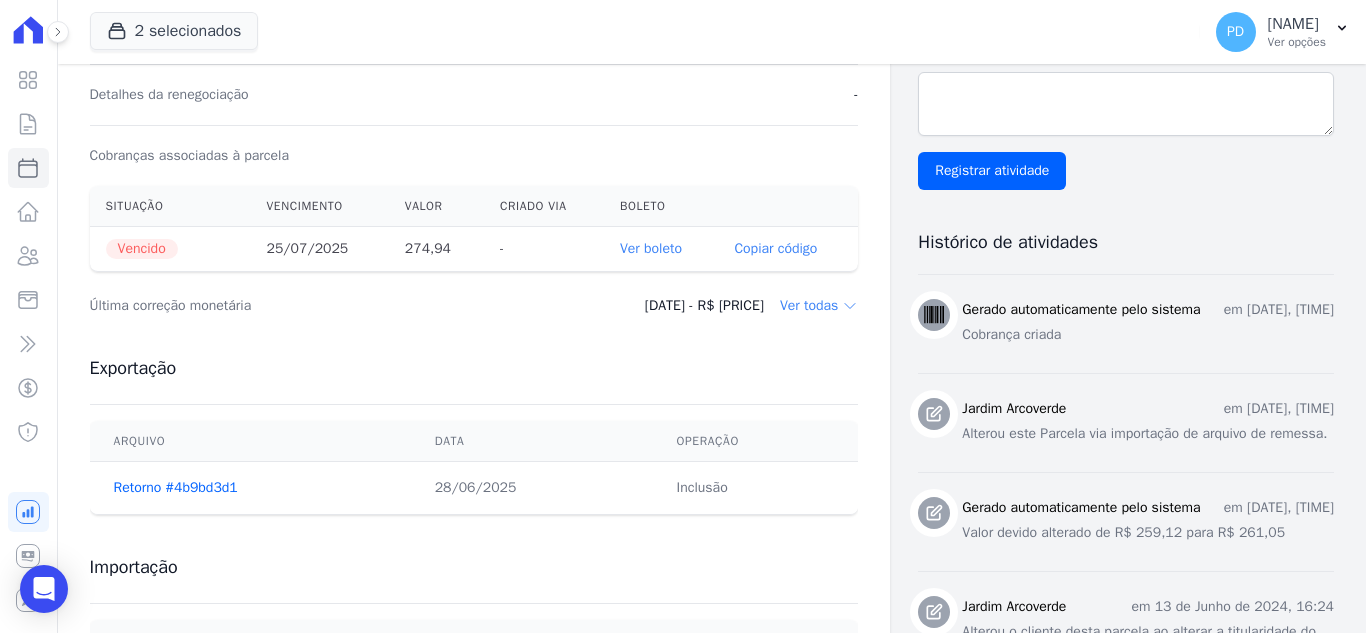 click on "Ver boleto" at bounding box center (651, 248) 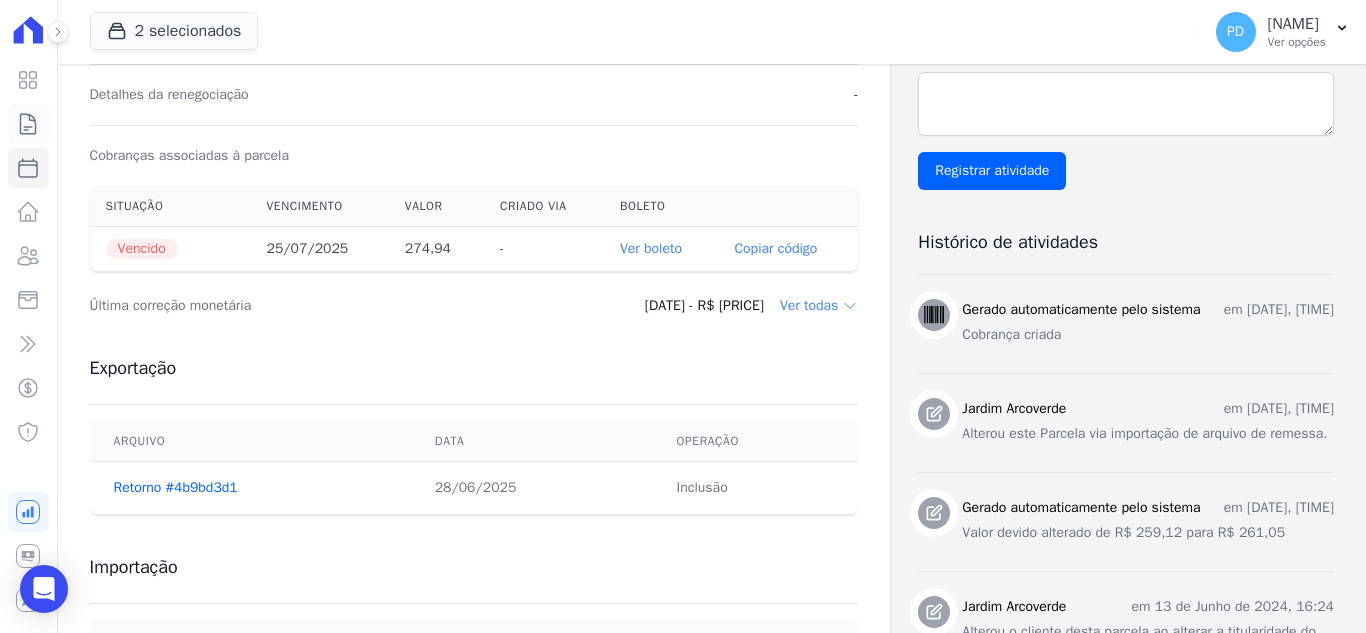 click 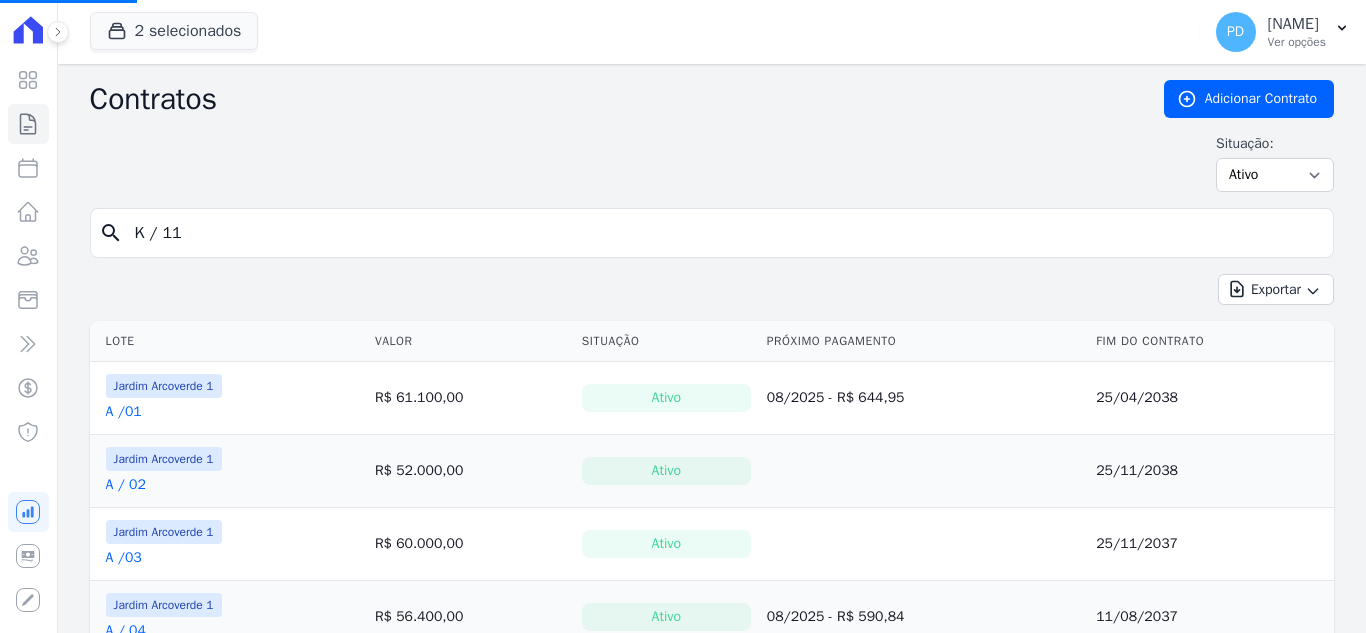 click on "K / 11" at bounding box center (724, 233) 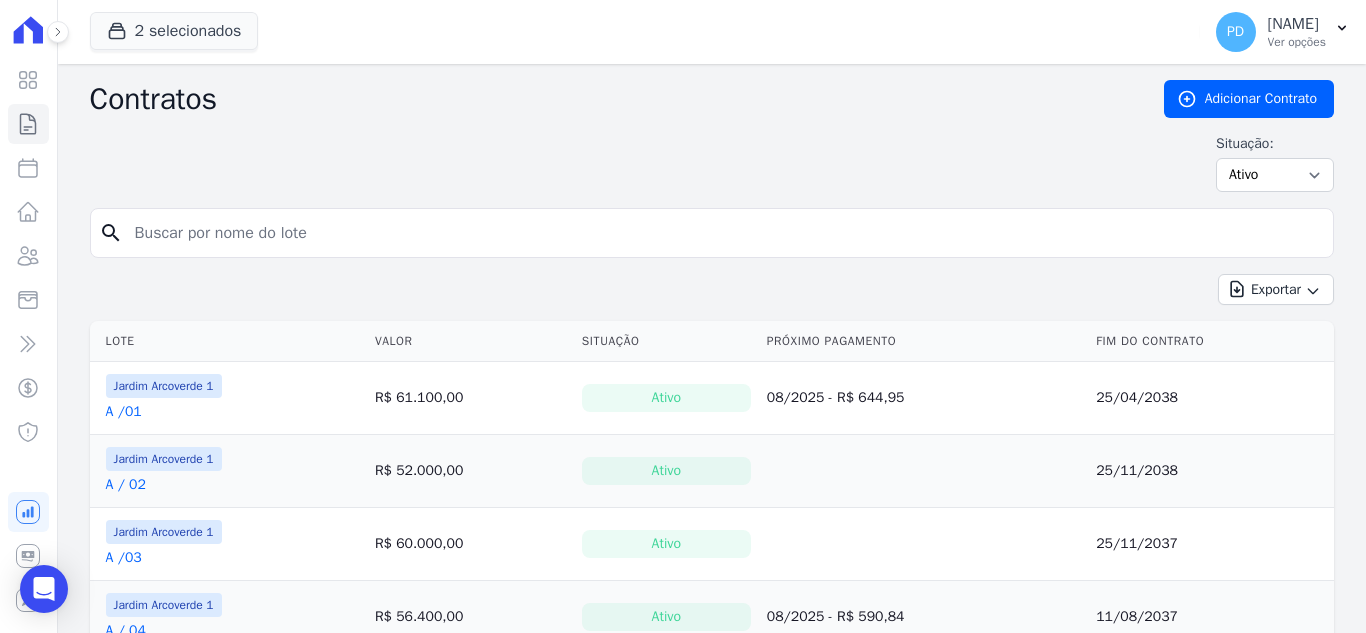 click at bounding box center [724, 233] 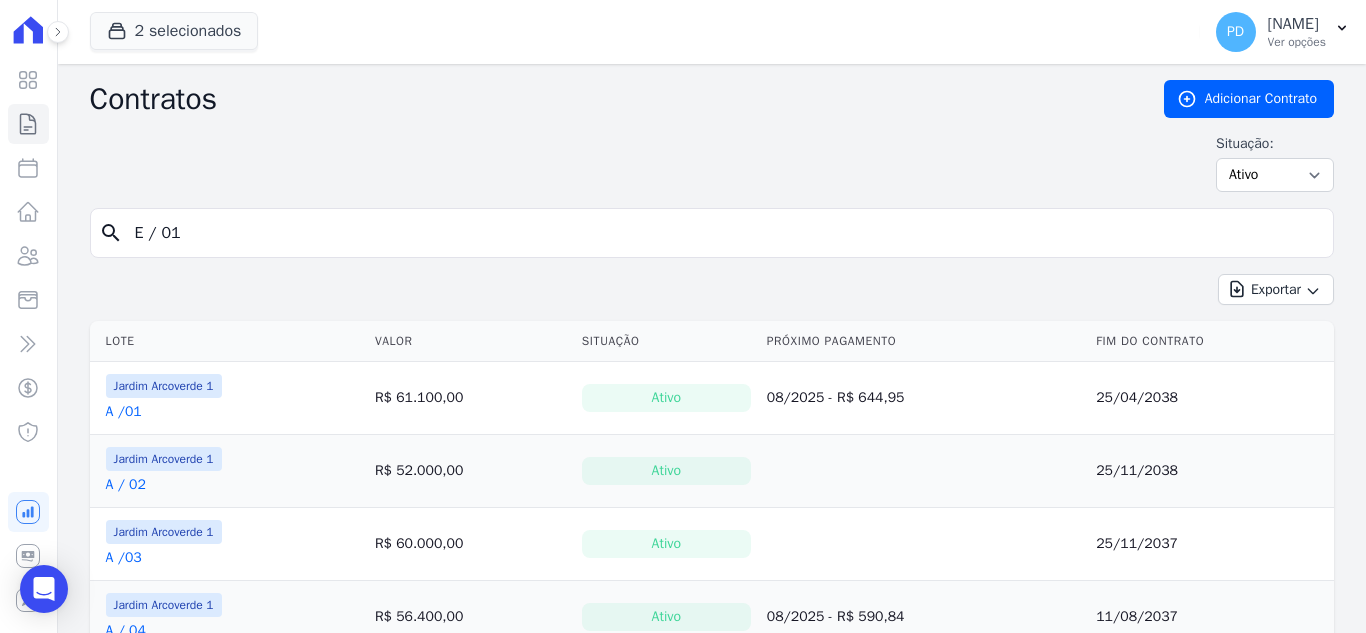 type on "E / 01" 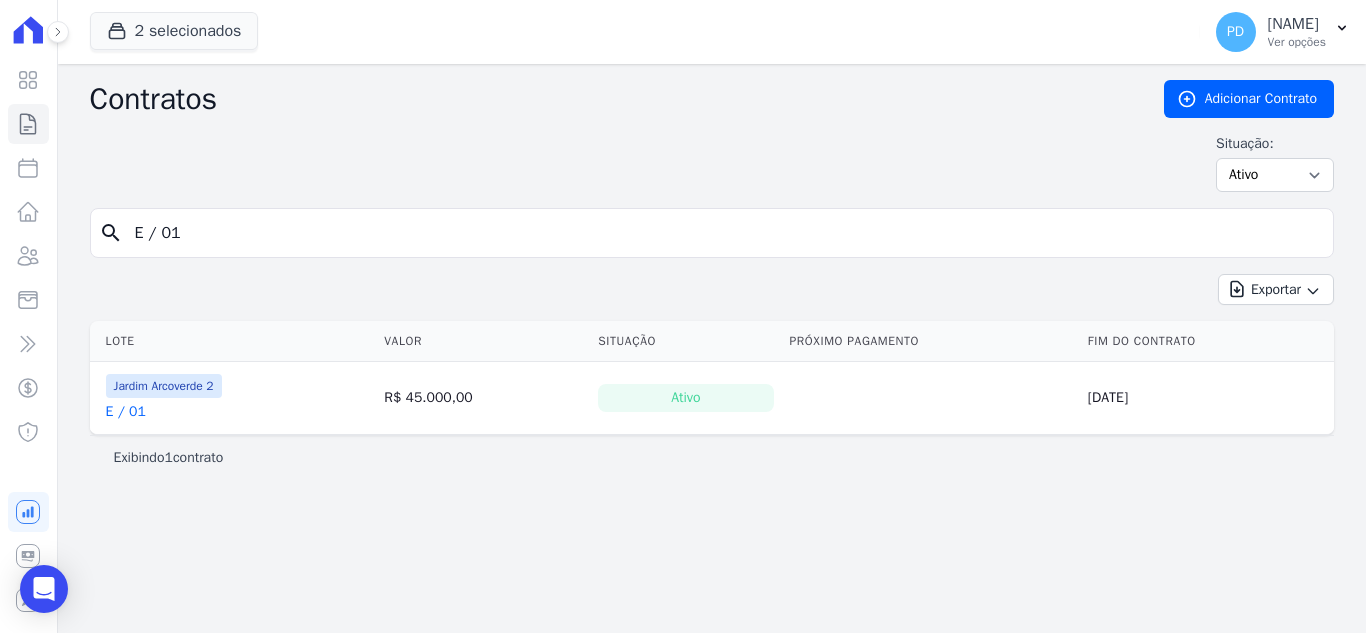 click on "E / 01" at bounding box center (126, 412) 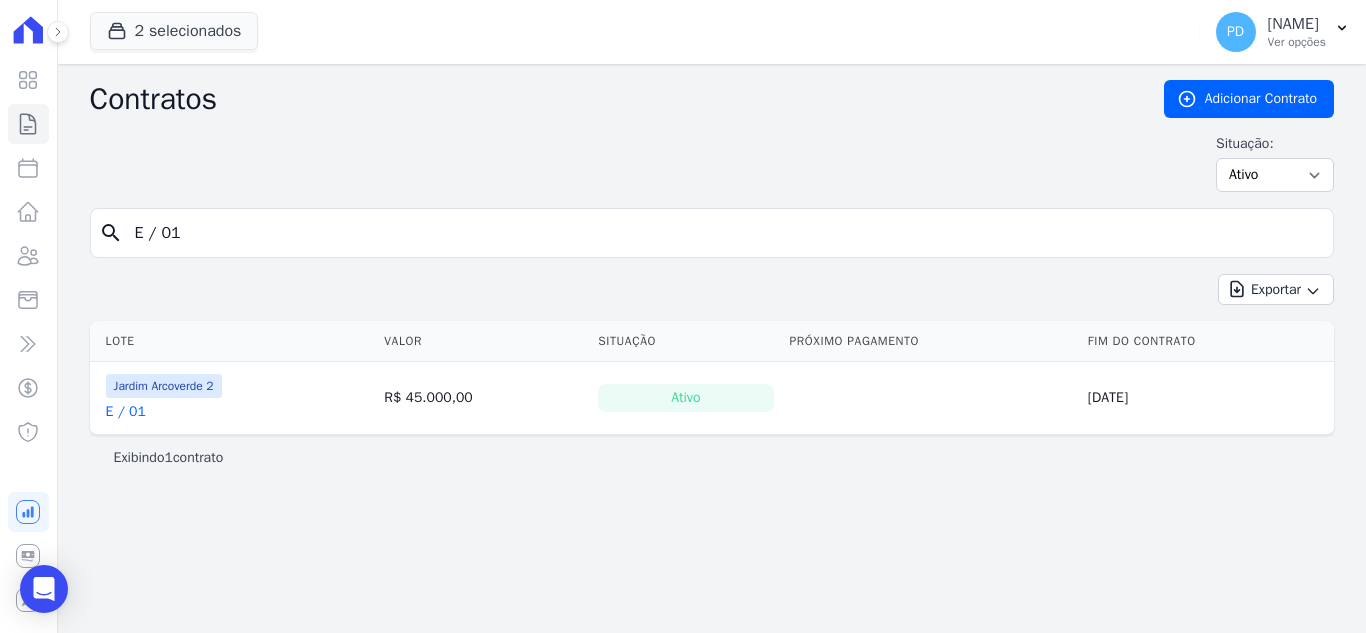 drag, startPoint x: 152, startPoint y: 233, endPoint x: 171, endPoint y: 233, distance: 19 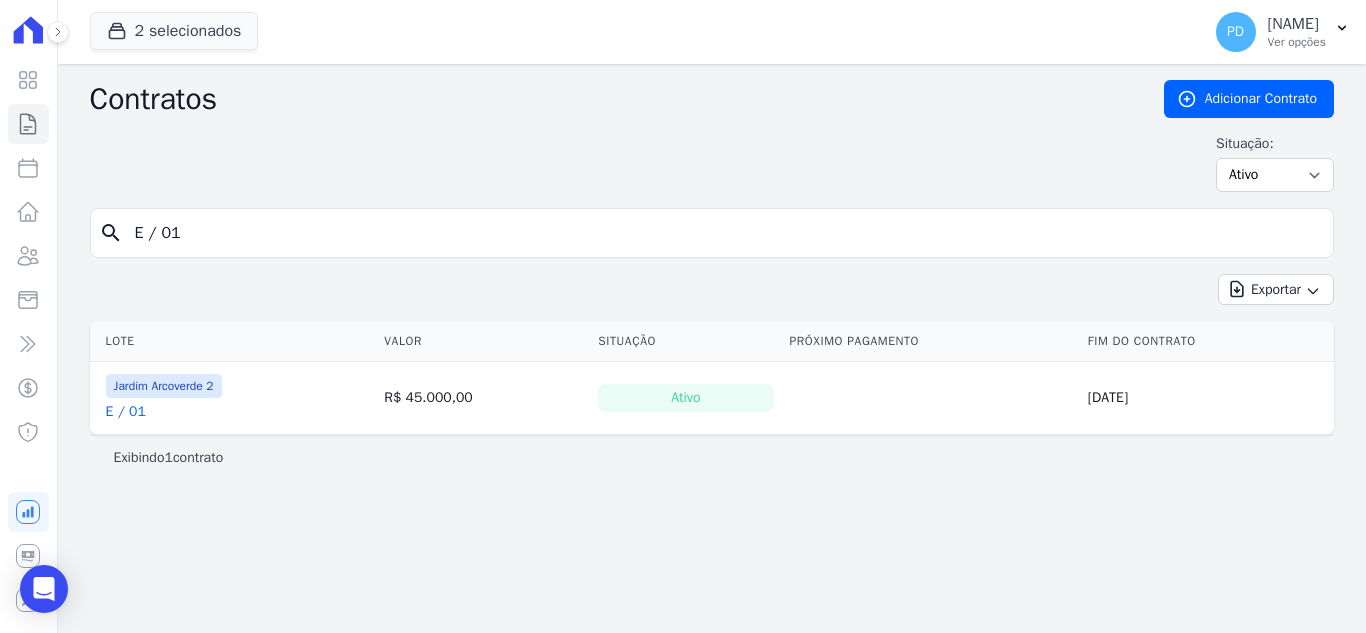 click on "E / 01" at bounding box center (724, 233) 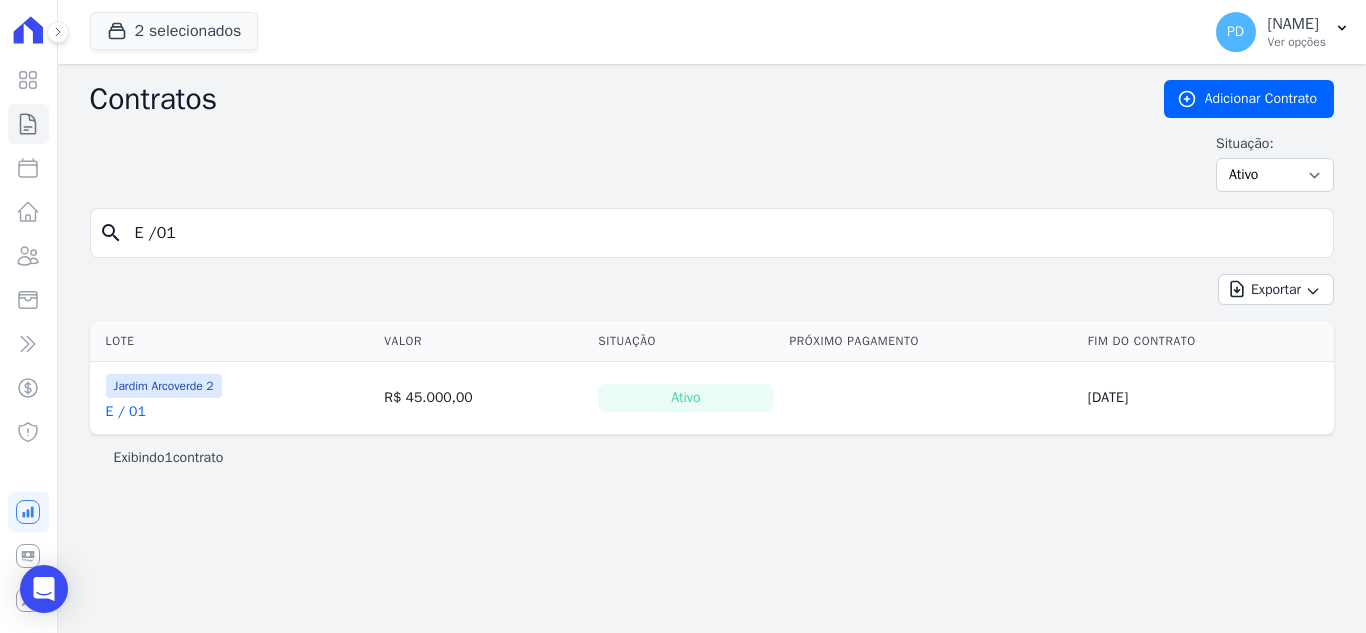 type on "E /01" 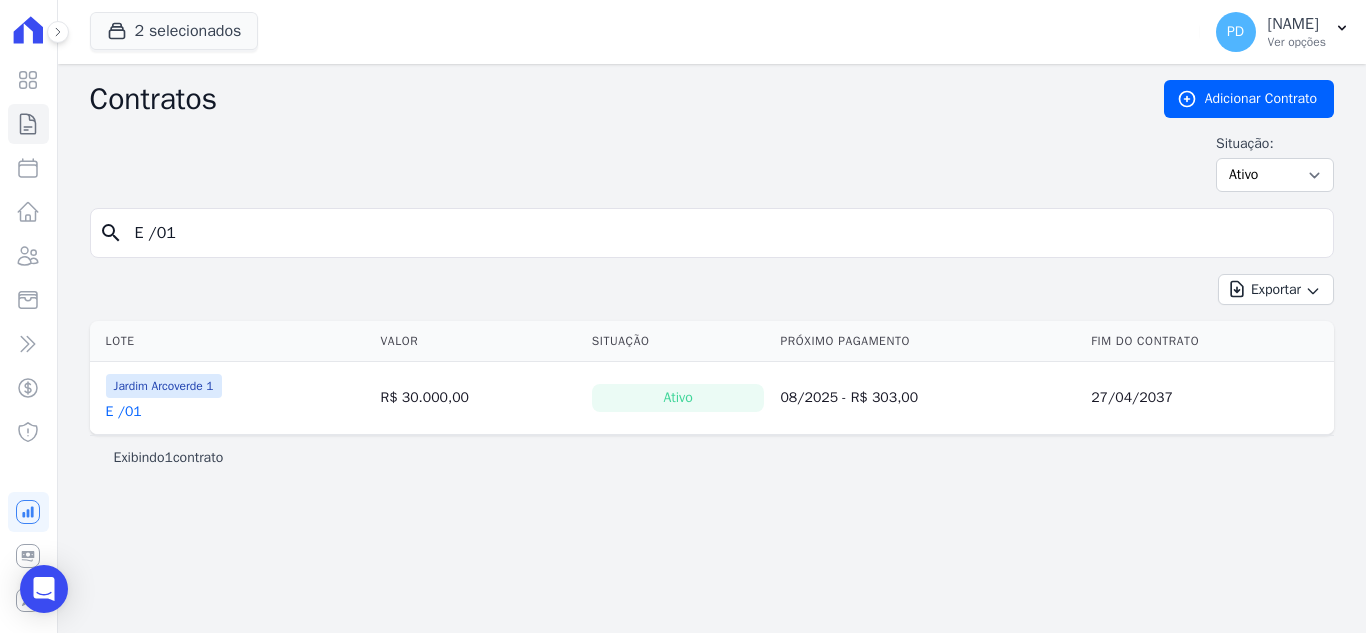 click on "E /01" at bounding box center [124, 412] 